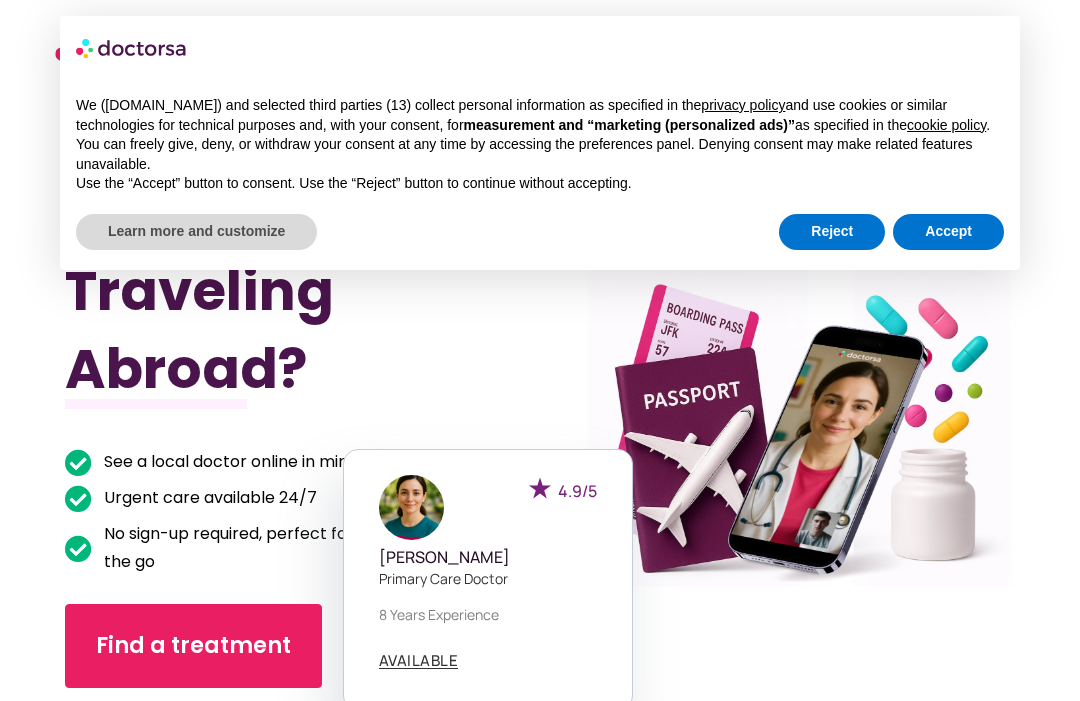 scroll, scrollTop: 0, scrollLeft: 0, axis: both 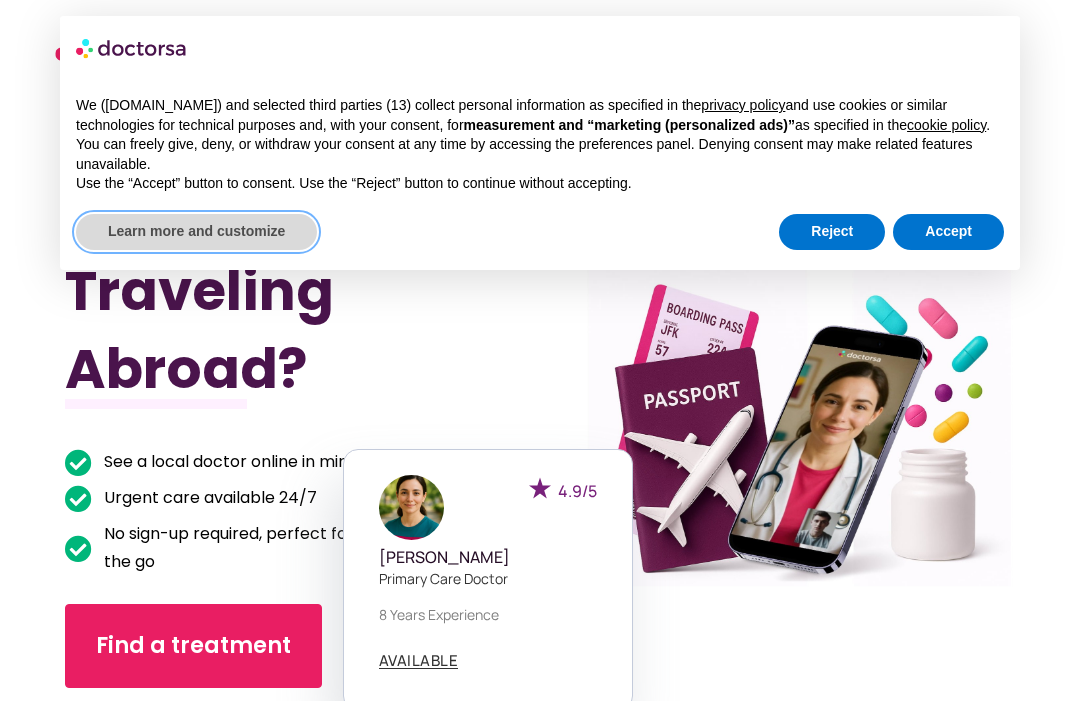 click on "Learn more and customize" at bounding box center (196, 232) 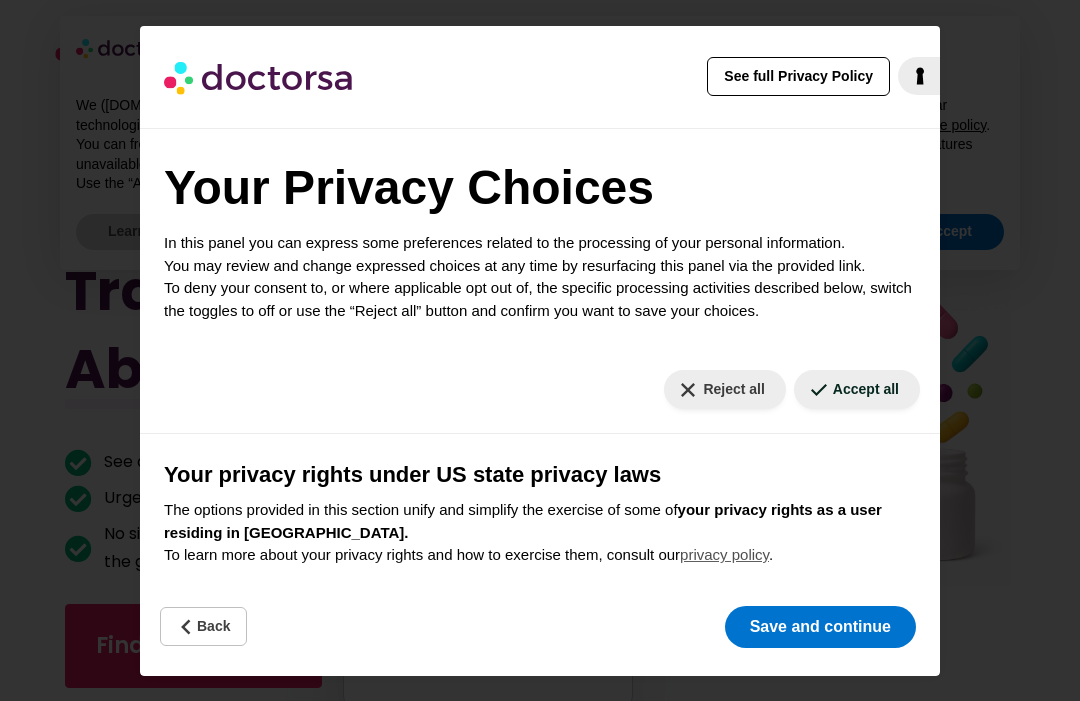 scroll, scrollTop: 0, scrollLeft: 0, axis: both 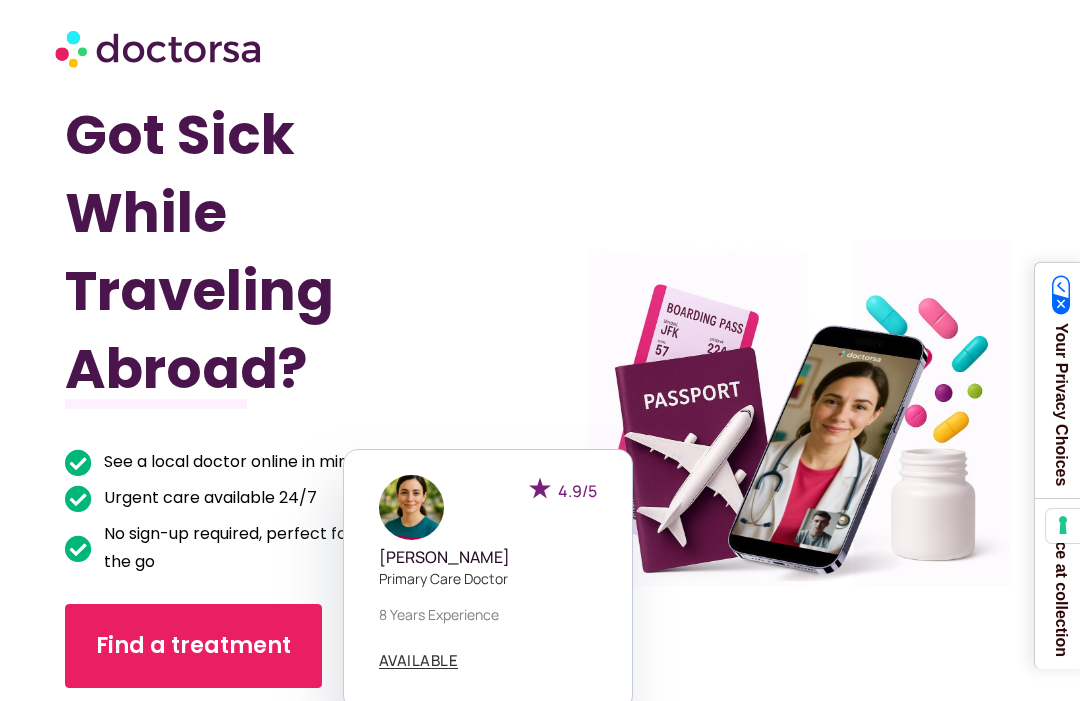 click on "4.9/5
Dr. Emilia Carter Primary care doctor
8 years experience
AVAILABLE" at bounding box center (777, 580) 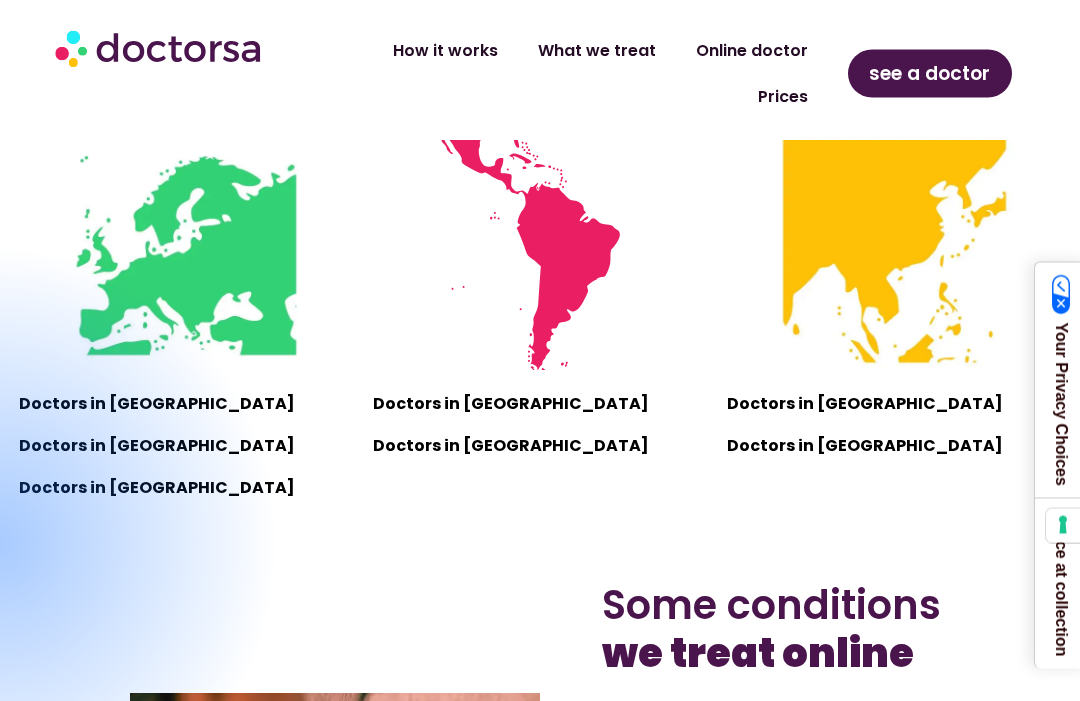 scroll, scrollTop: 1437, scrollLeft: 0, axis: vertical 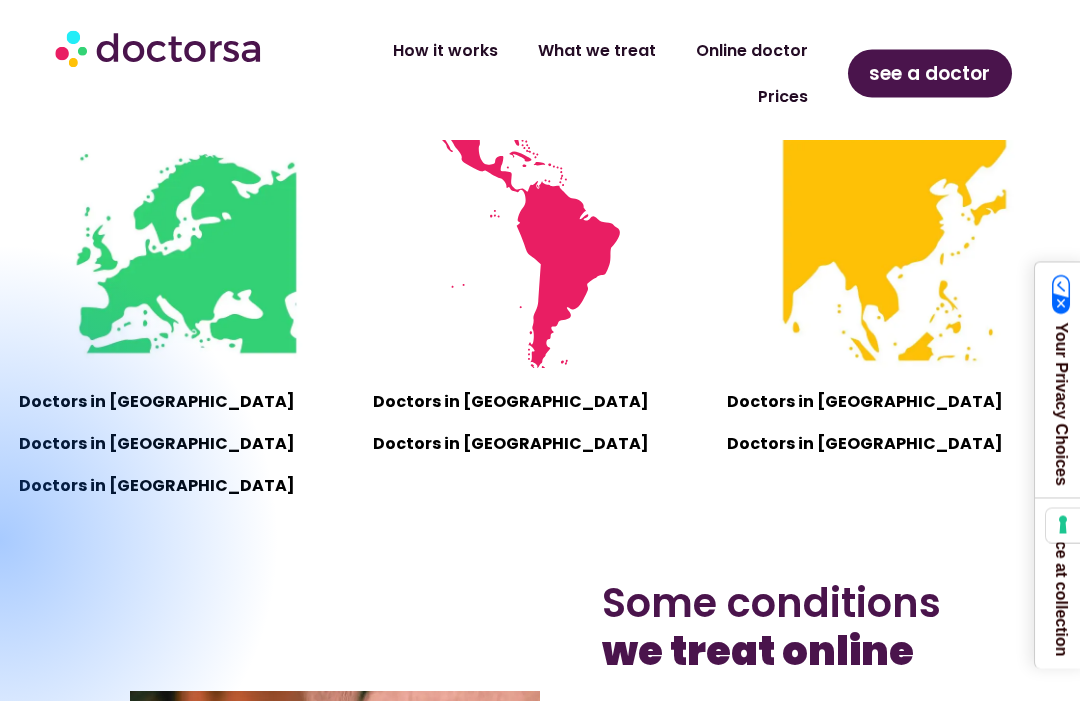 click at bounding box center [0, 541] 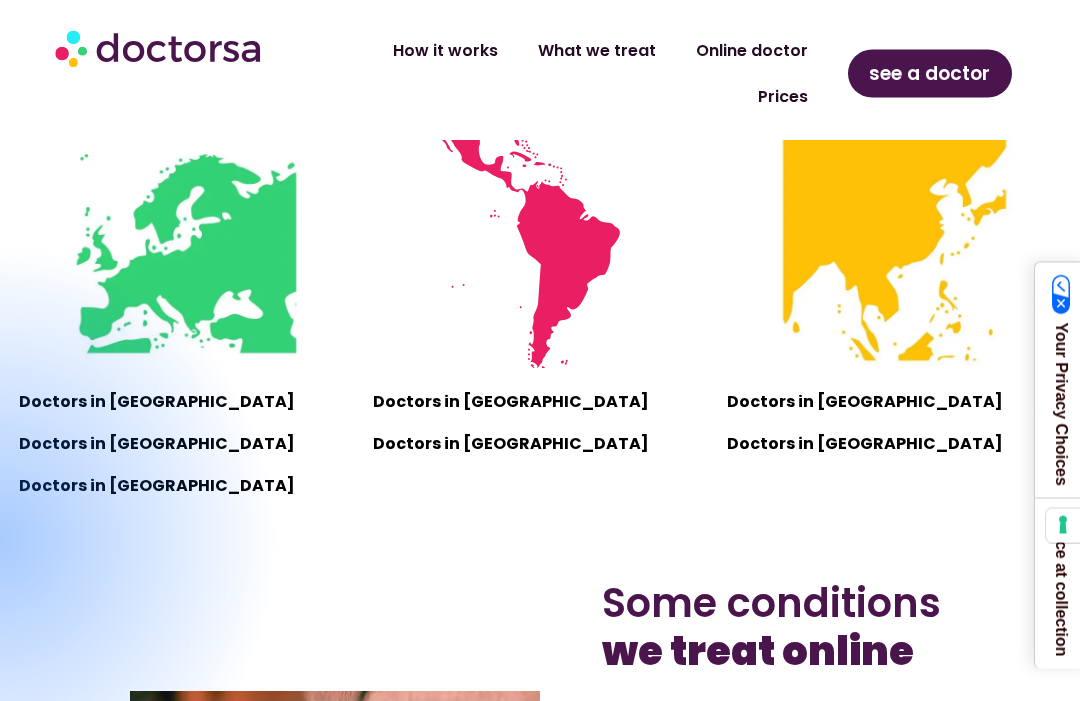 click at bounding box center [0, 541] 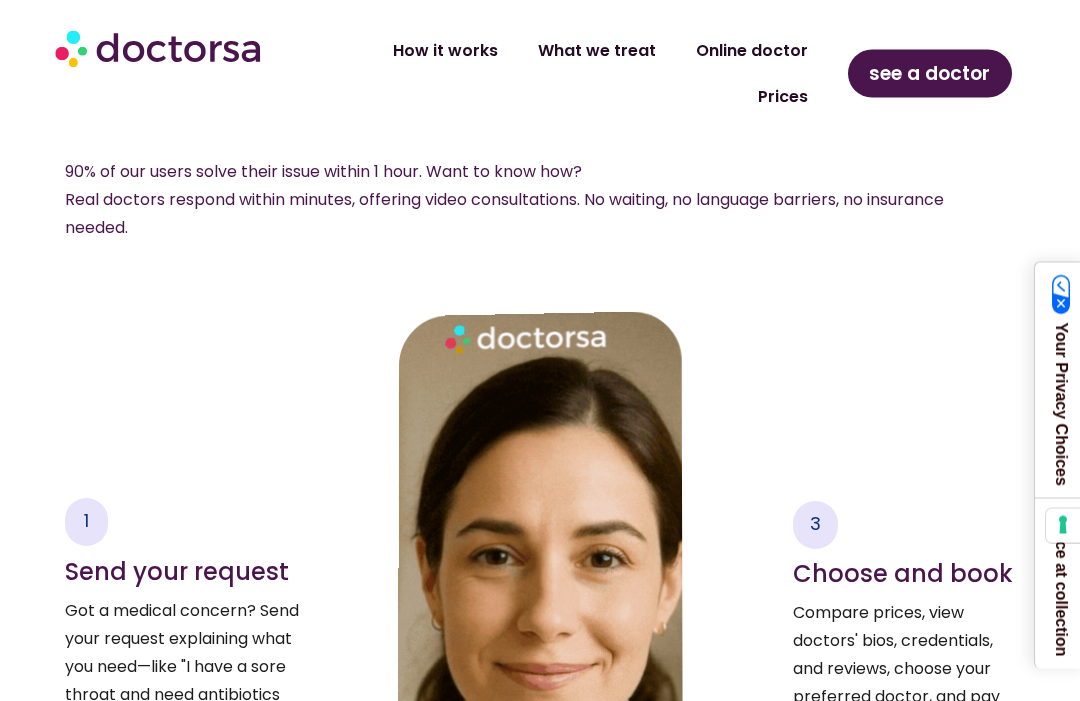 scroll, scrollTop: 3039, scrollLeft: 0, axis: vertical 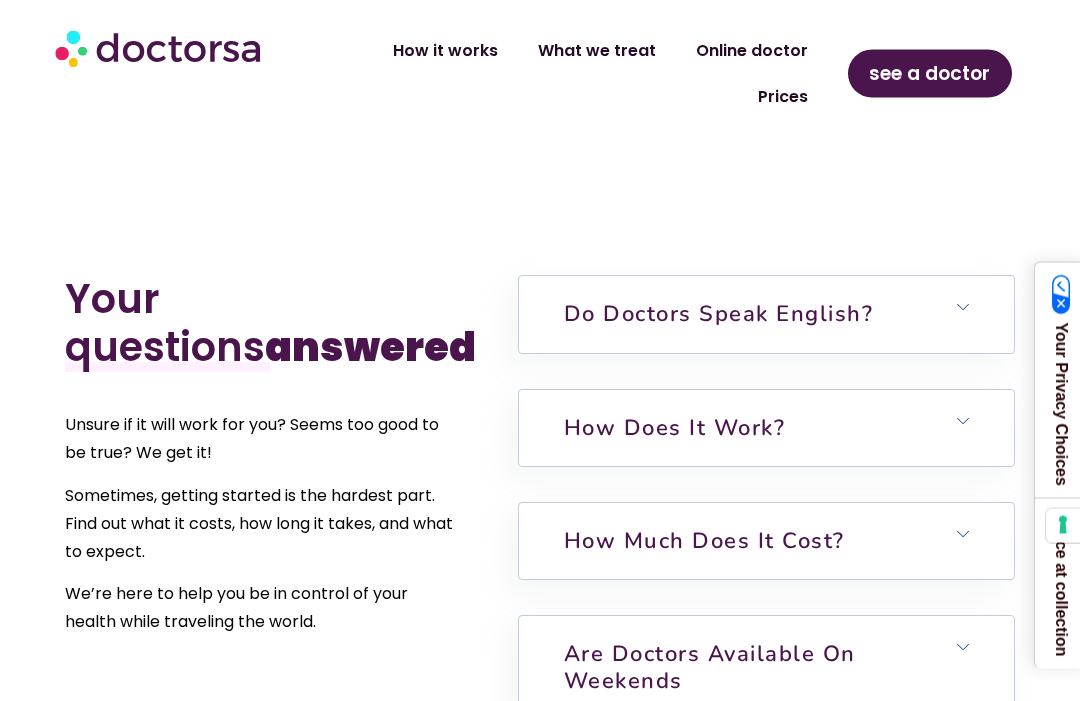 click on "Do doctors speak English?" at bounding box center (766, 315) 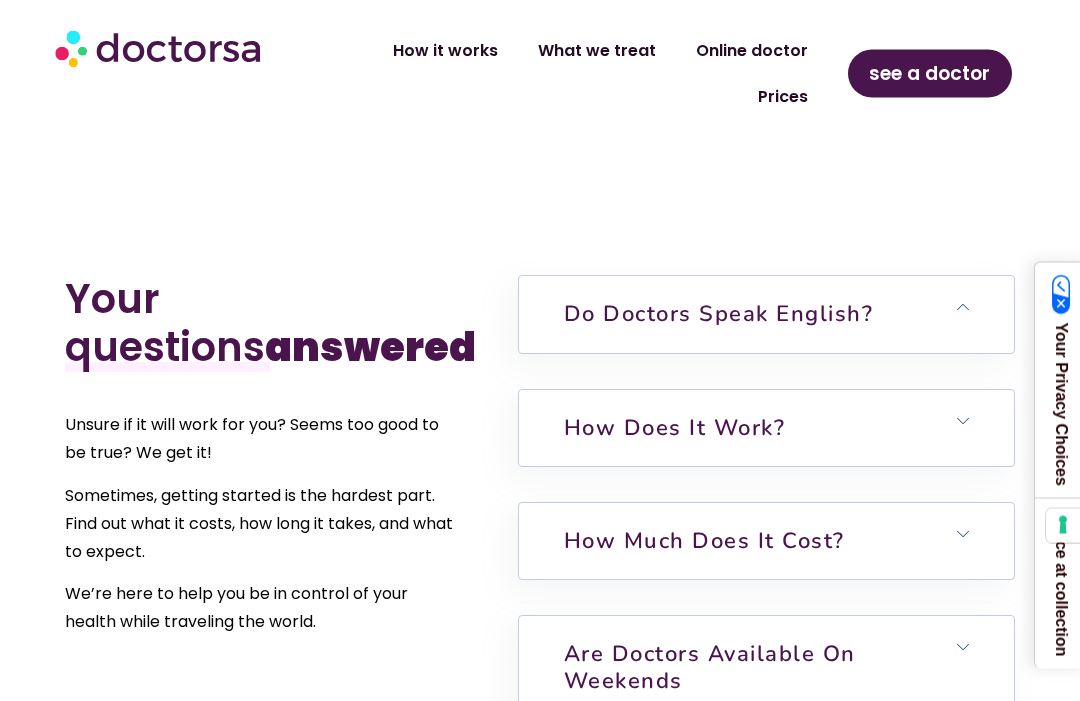 scroll, scrollTop: 4690, scrollLeft: 0, axis: vertical 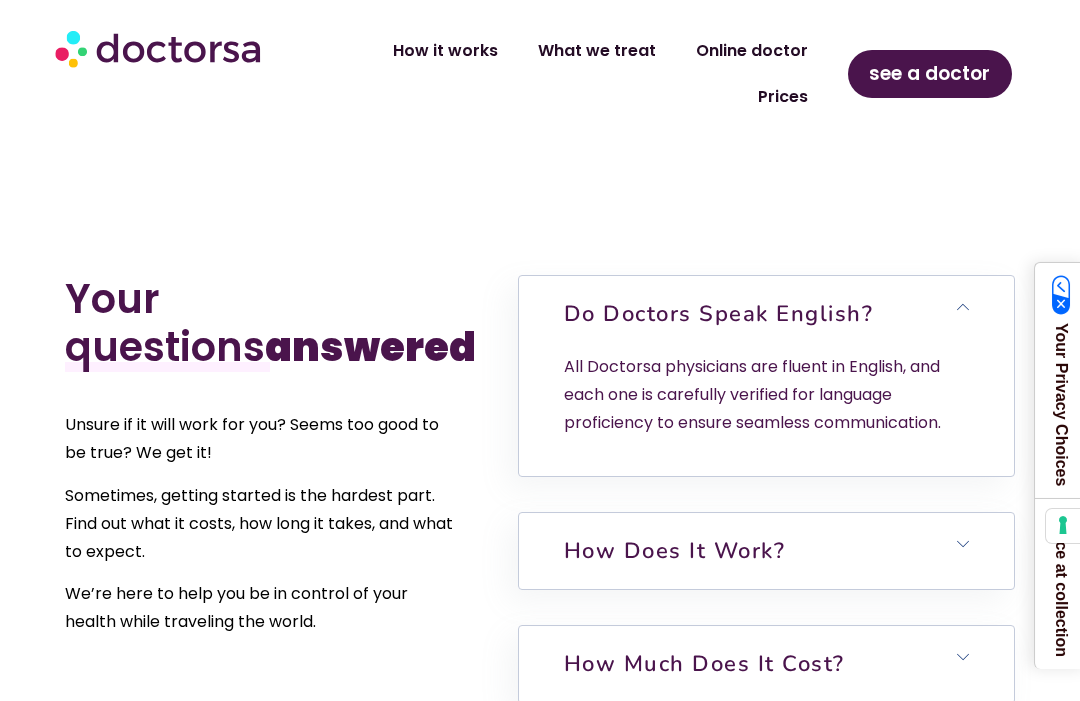 click on "Do doctors speak English?" at bounding box center (766, 314) 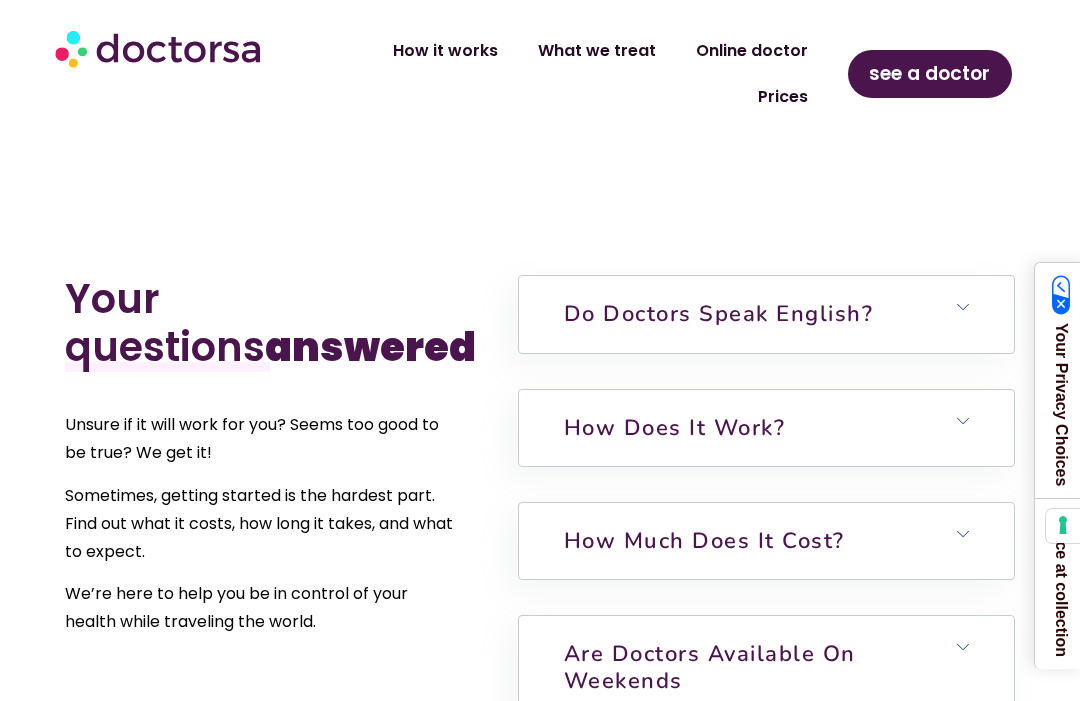 click on "How does it work?" at bounding box center [766, 428] 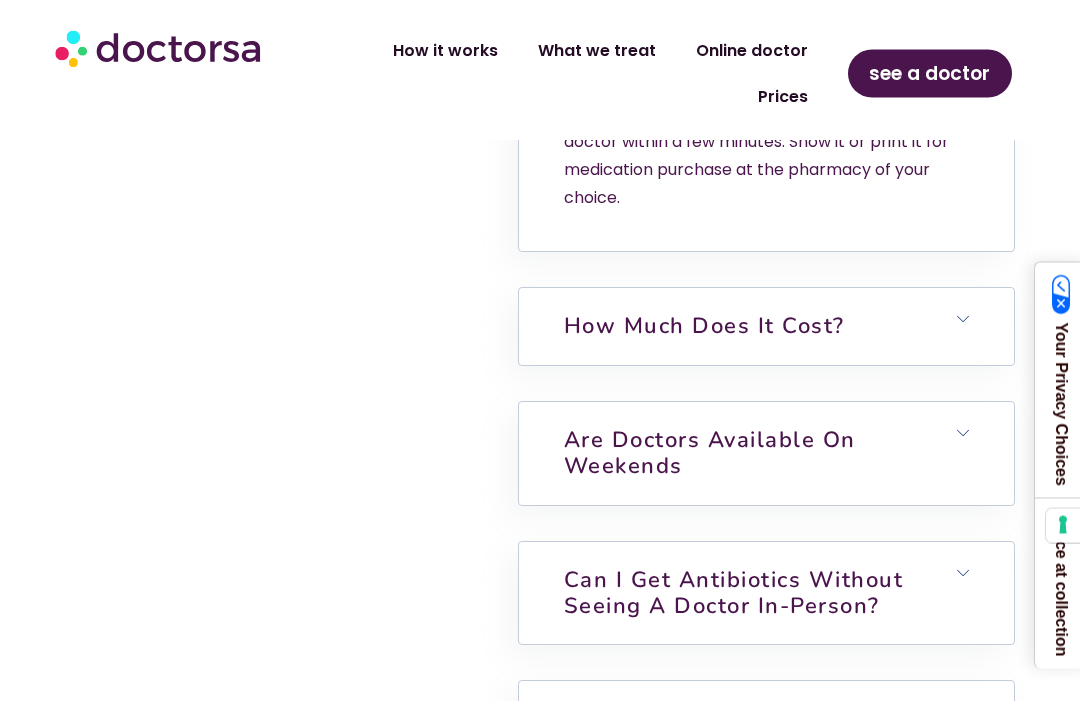scroll, scrollTop: 5256, scrollLeft: 0, axis: vertical 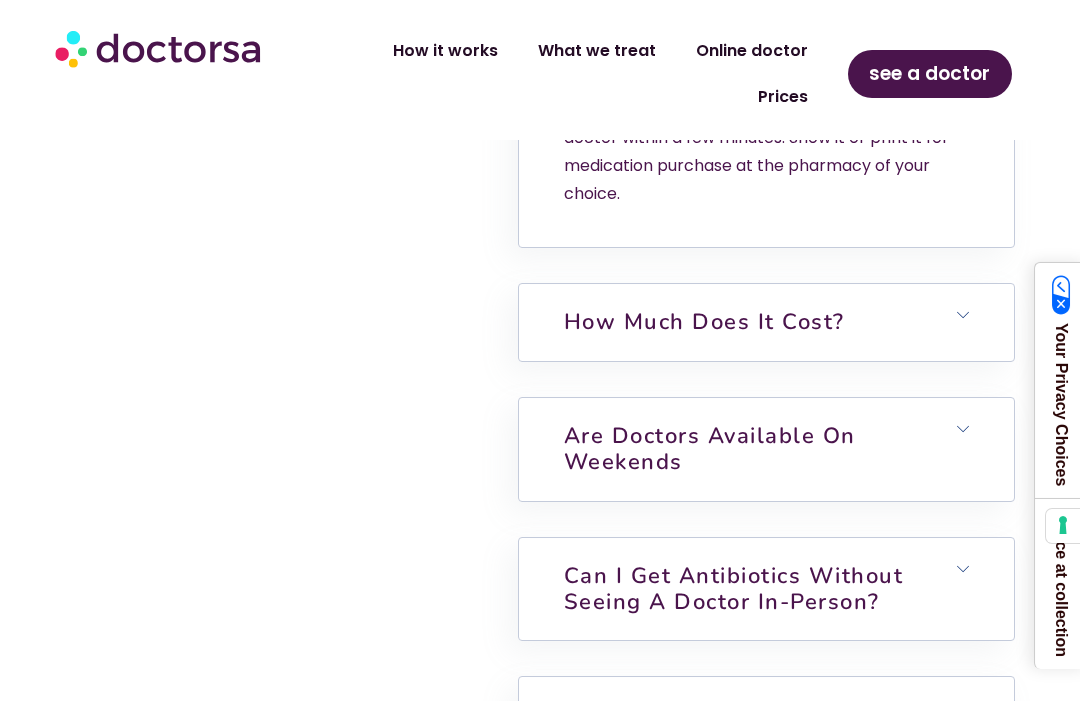 click on "How much does it cost?" at bounding box center (766, 322) 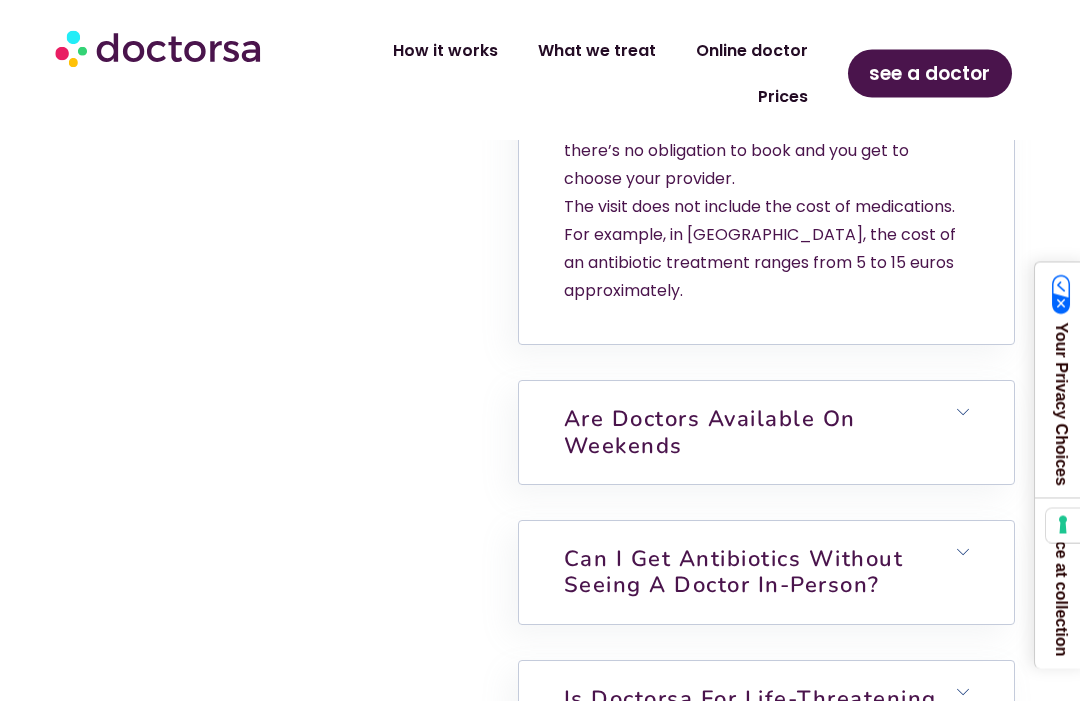 scroll, scrollTop: 5648, scrollLeft: 0, axis: vertical 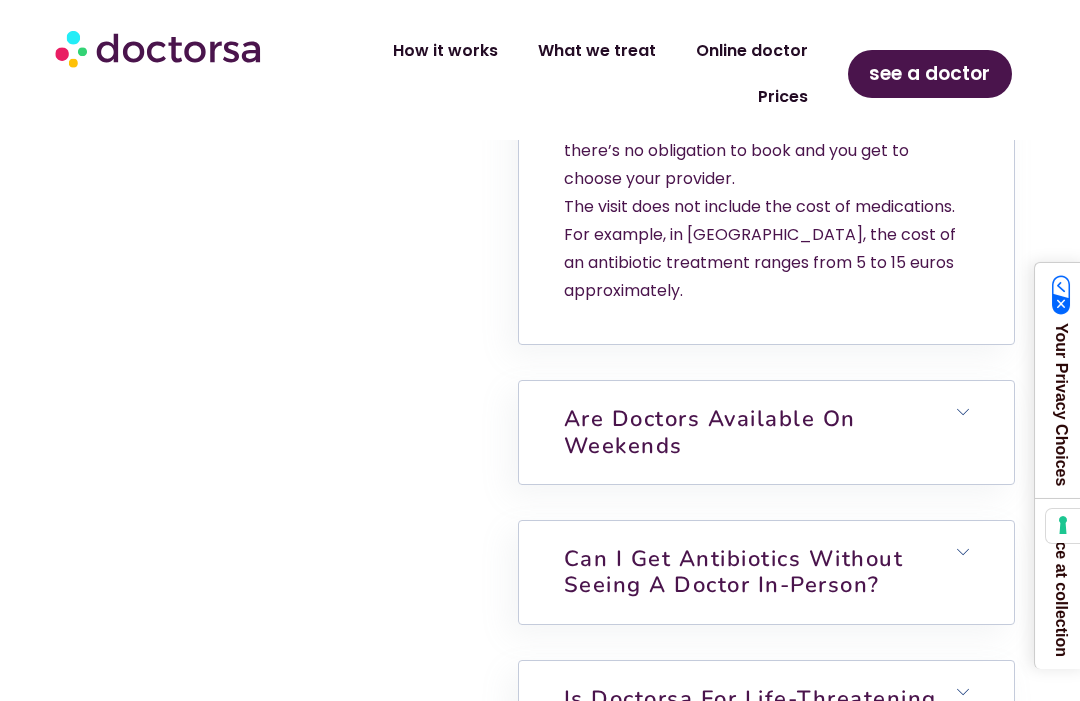 click on "Are doctors available on weekends" at bounding box center [766, 432] 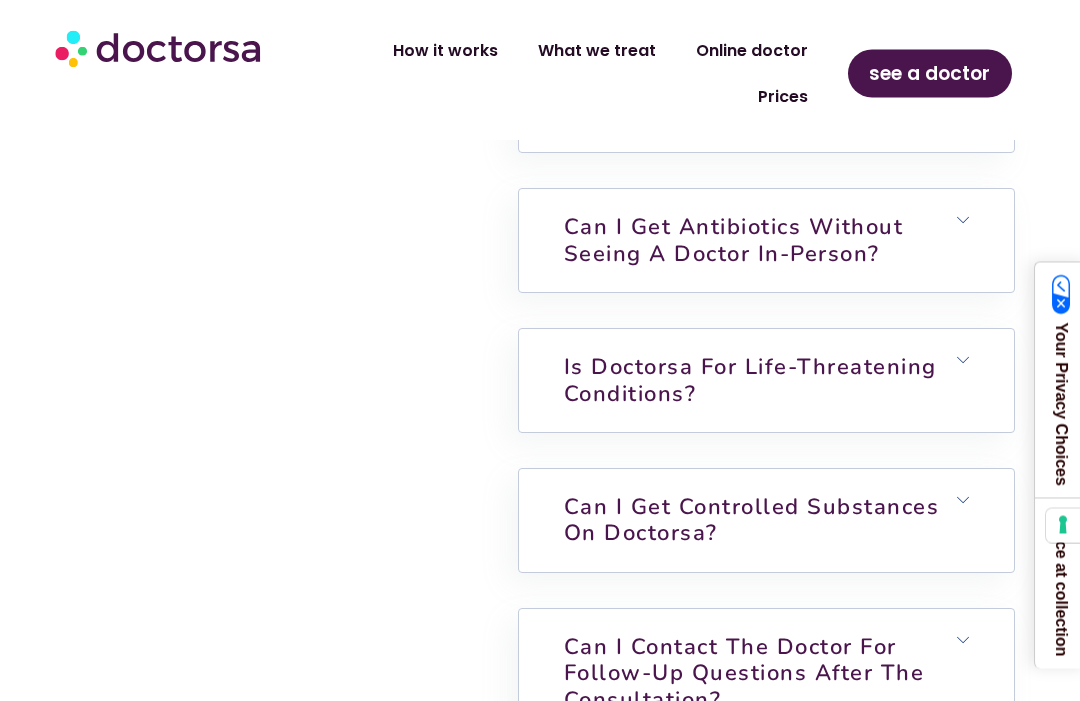 click on "Can I get antibiotics without seeing a doctor in-person?" at bounding box center (766, 241) 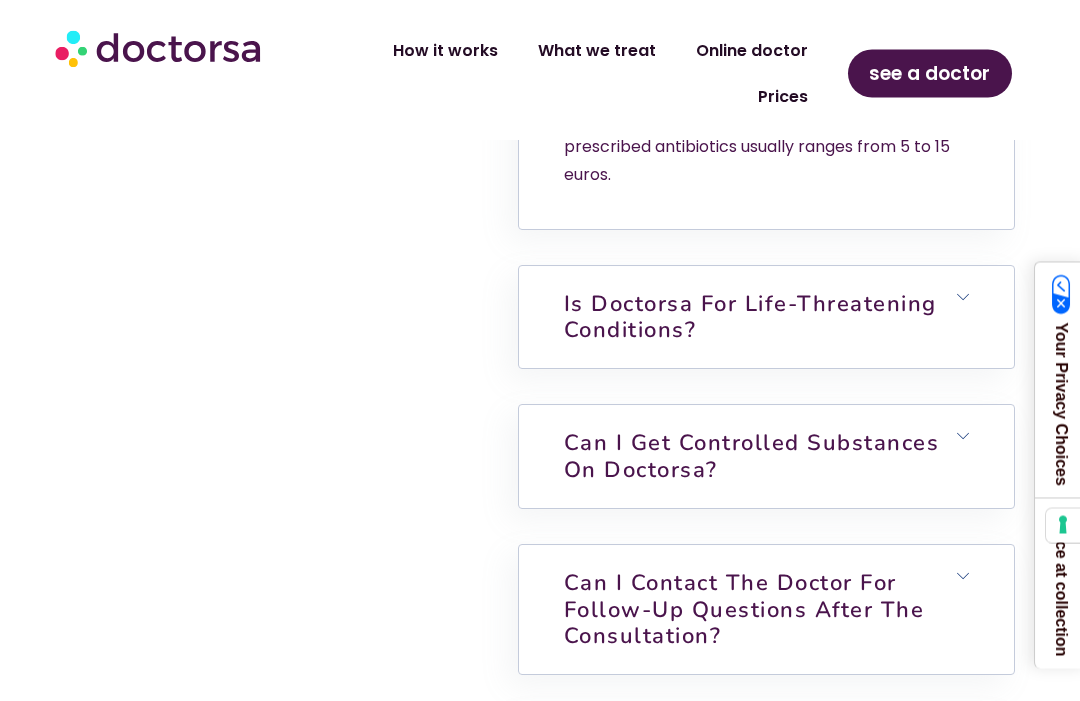 scroll, scrollTop: 6628, scrollLeft: 0, axis: vertical 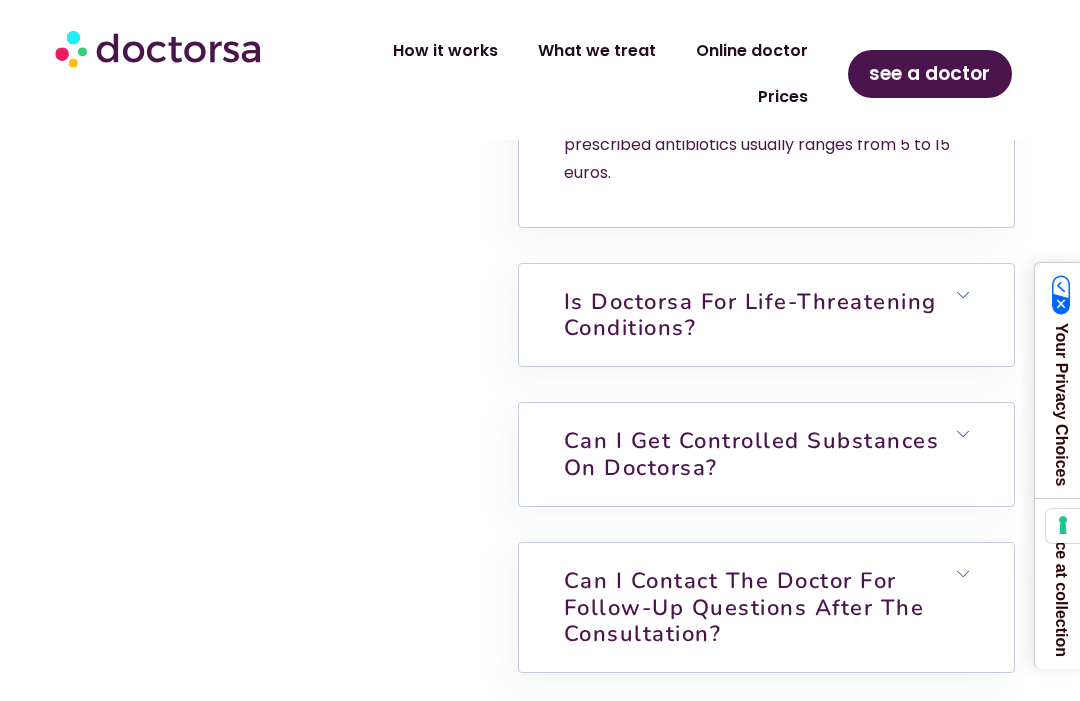 click on "Is Doctorsa for Life-Threatening Conditions?" at bounding box center (766, 315) 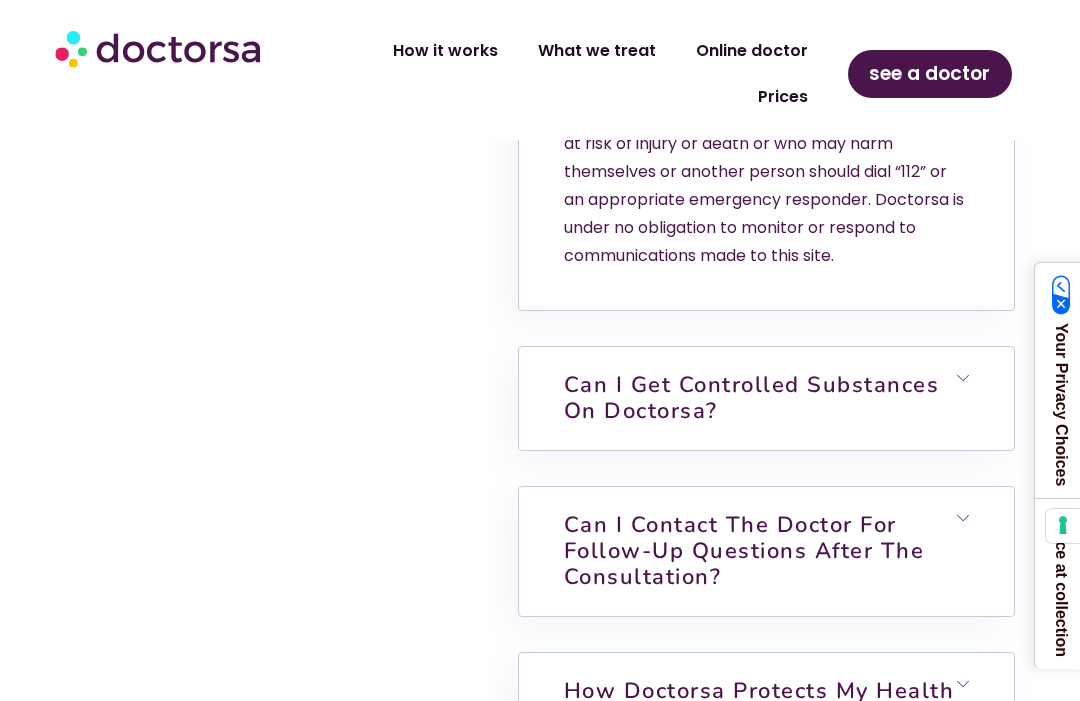 click on "Can I get controlled substances on Doctorsa?" at bounding box center (766, 398) 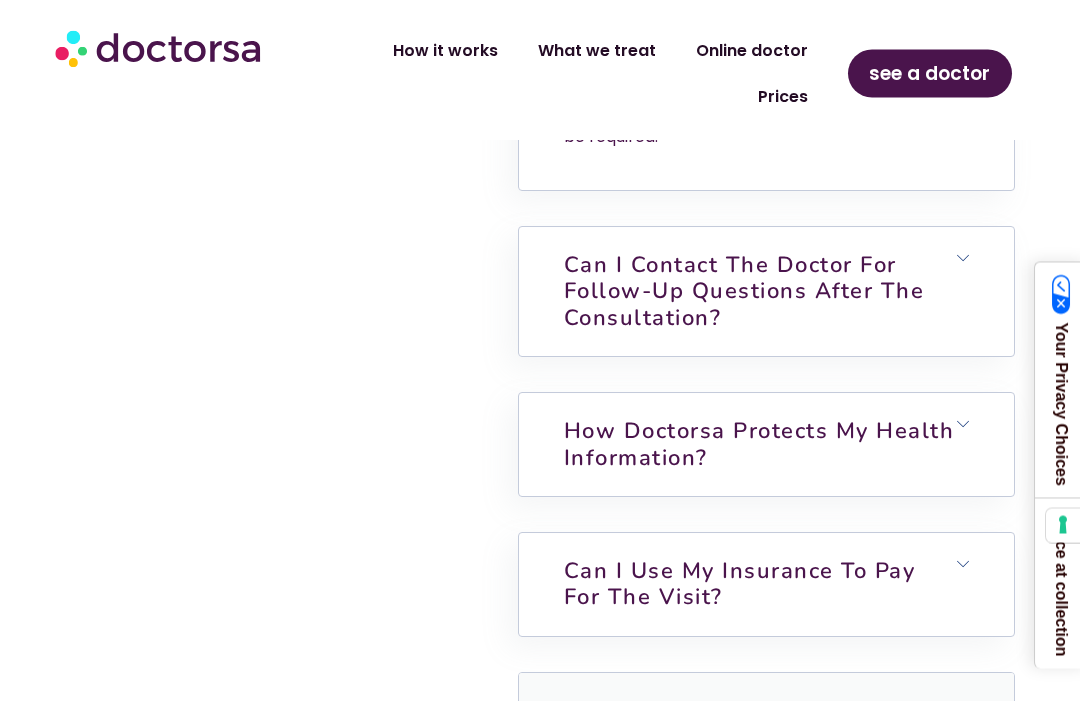 click on "Can I contact the doctor for follow-up questions after the consultation?" at bounding box center (766, 292) 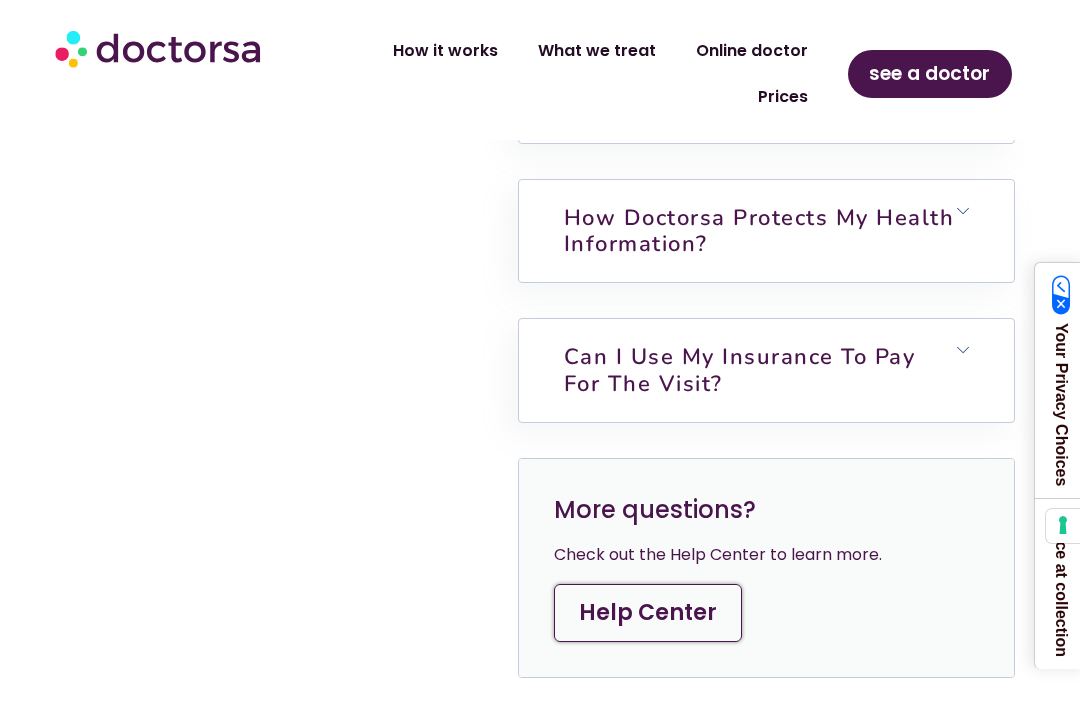 click on "Can I use my insurance to pay for the visit?" at bounding box center (766, 370) 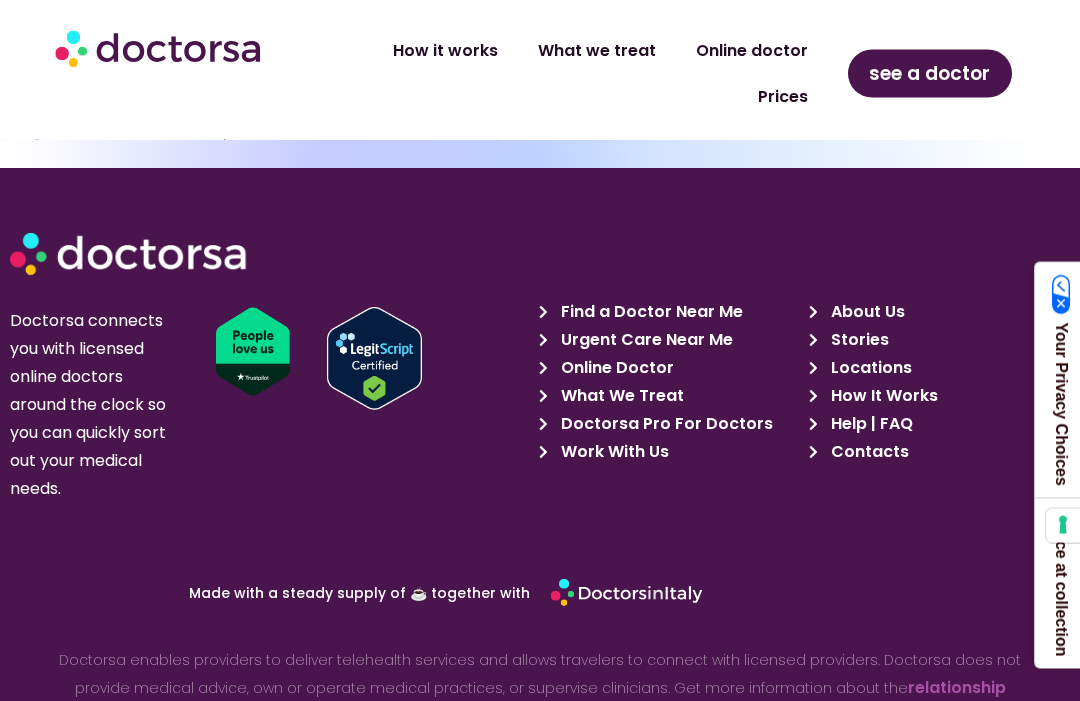 scroll, scrollTop: 9354, scrollLeft: 0, axis: vertical 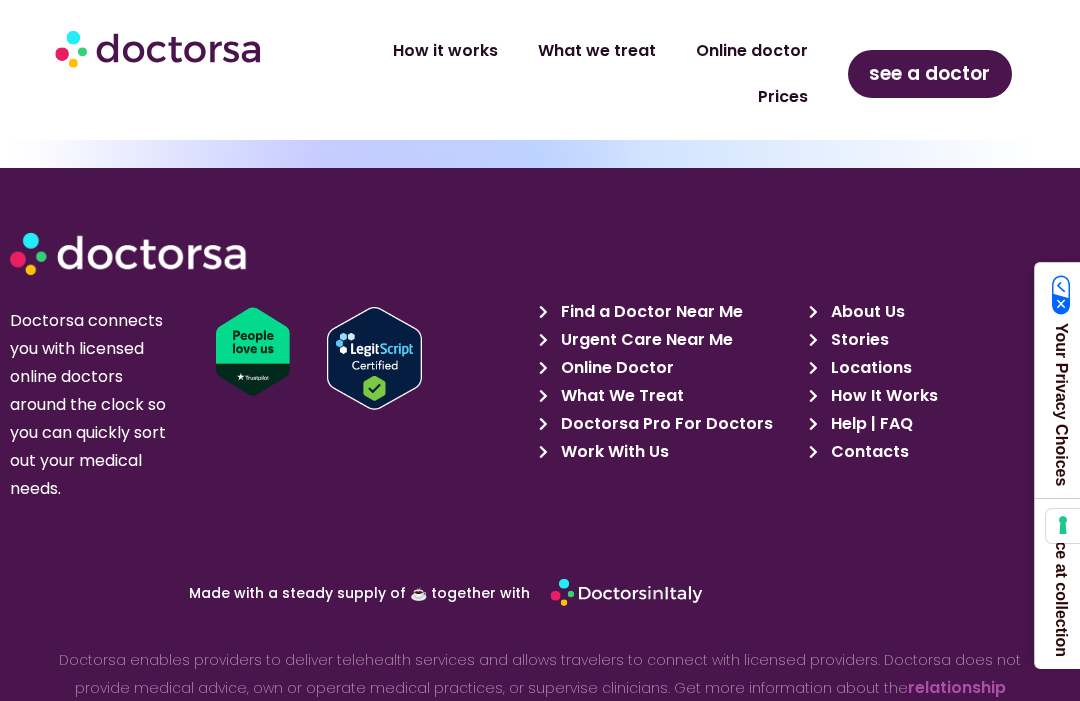 click on "Help | FAQ" at bounding box center (869, 424) 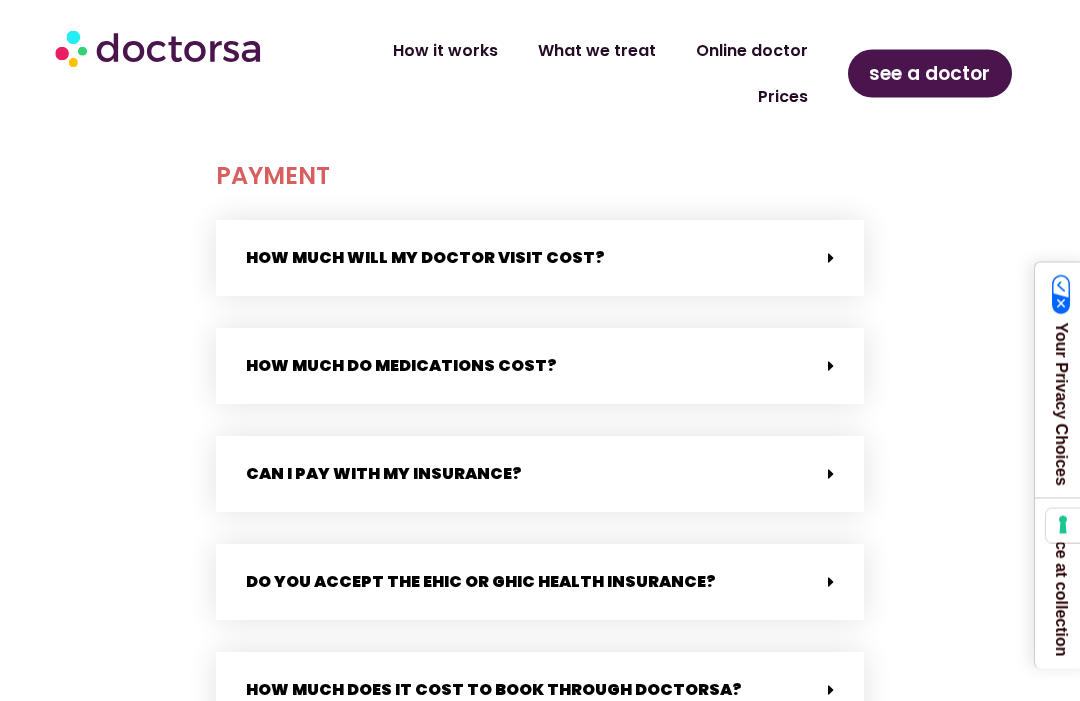 scroll, scrollTop: 903, scrollLeft: 0, axis: vertical 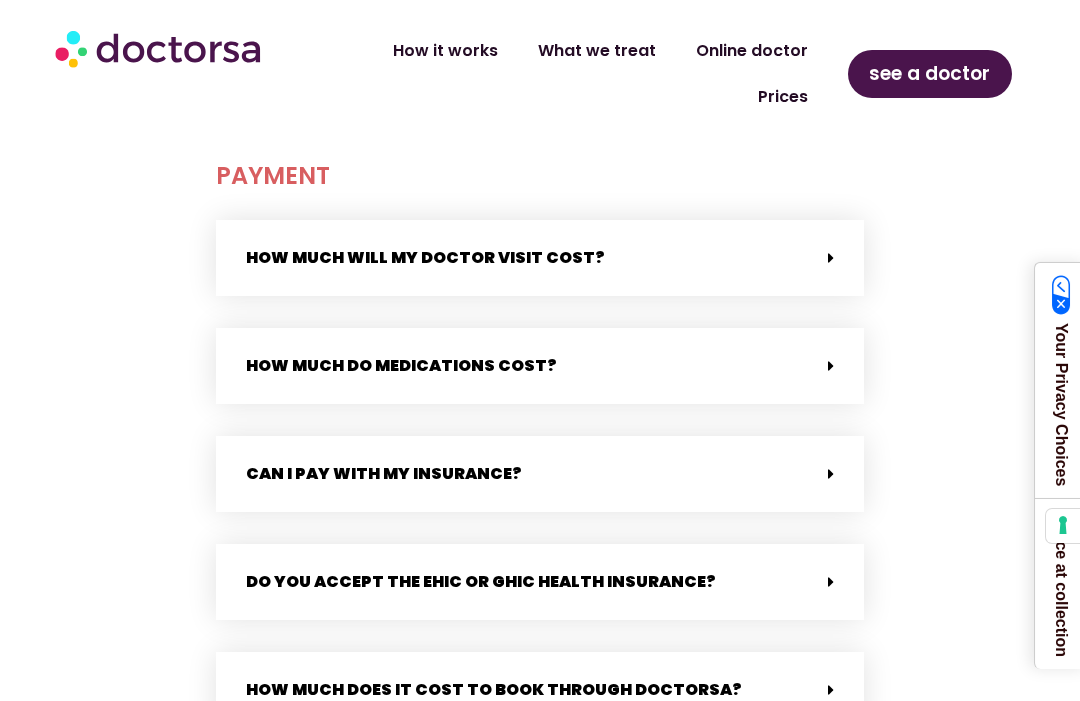 click on "How much will my doctor visit cost?" at bounding box center (540, 258) 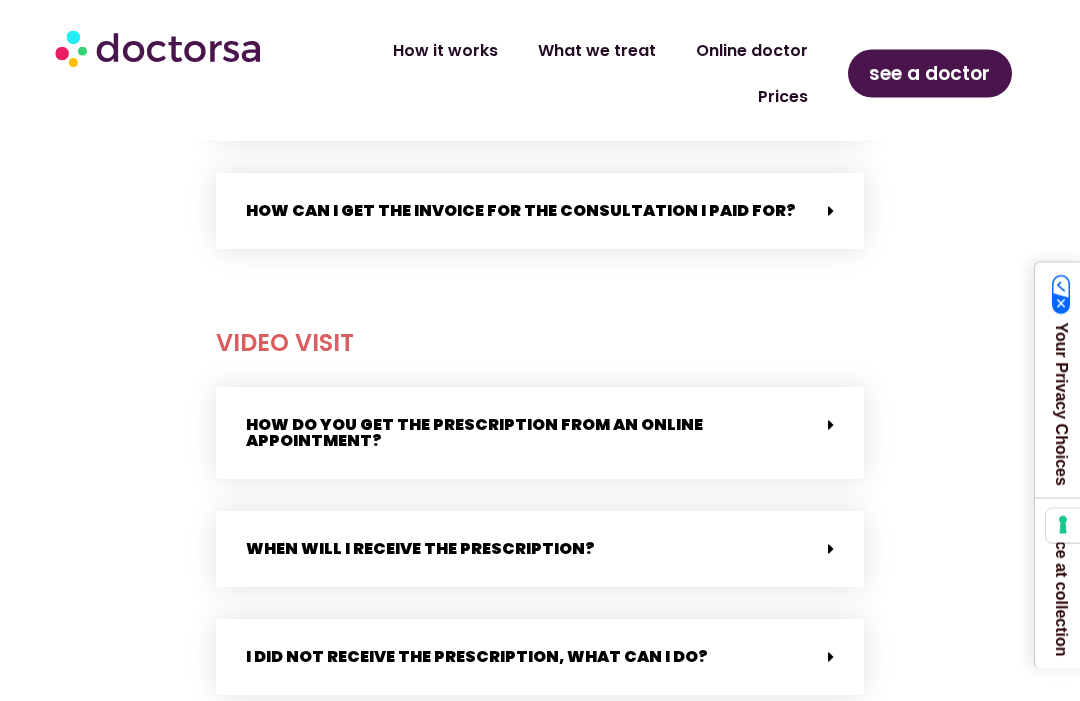 scroll, scrollTop: 1622, scrollLeft: 0, axis: vertical 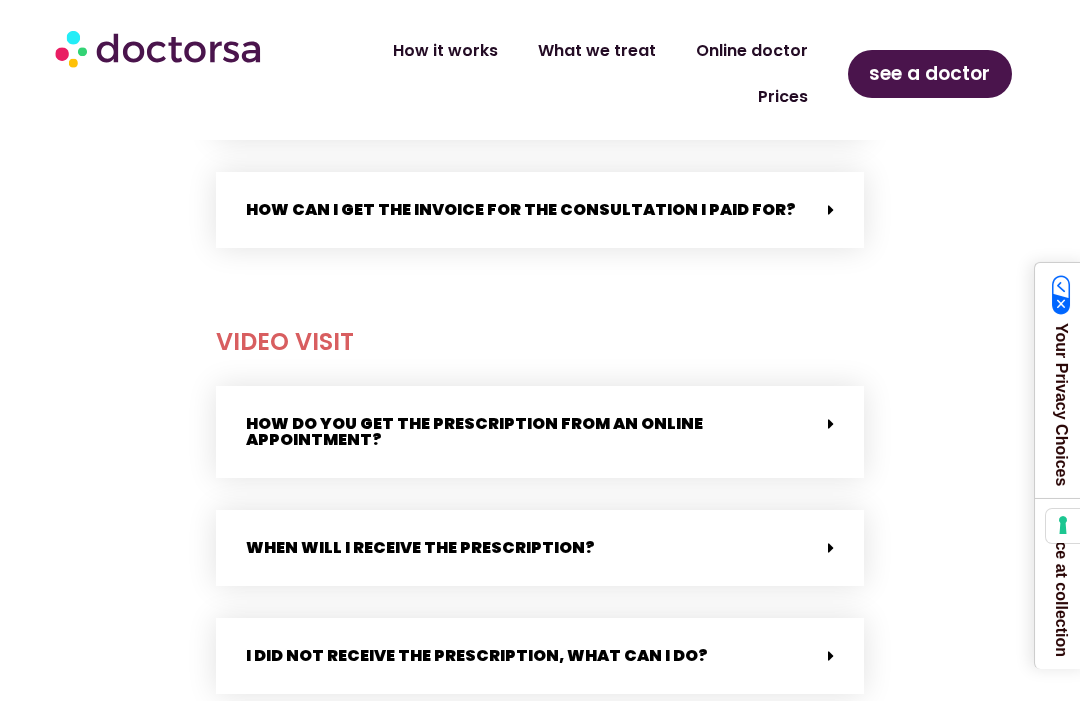 click on "How can I get the invoice for the consultation I paid for?" at bounding box center [540, 210] 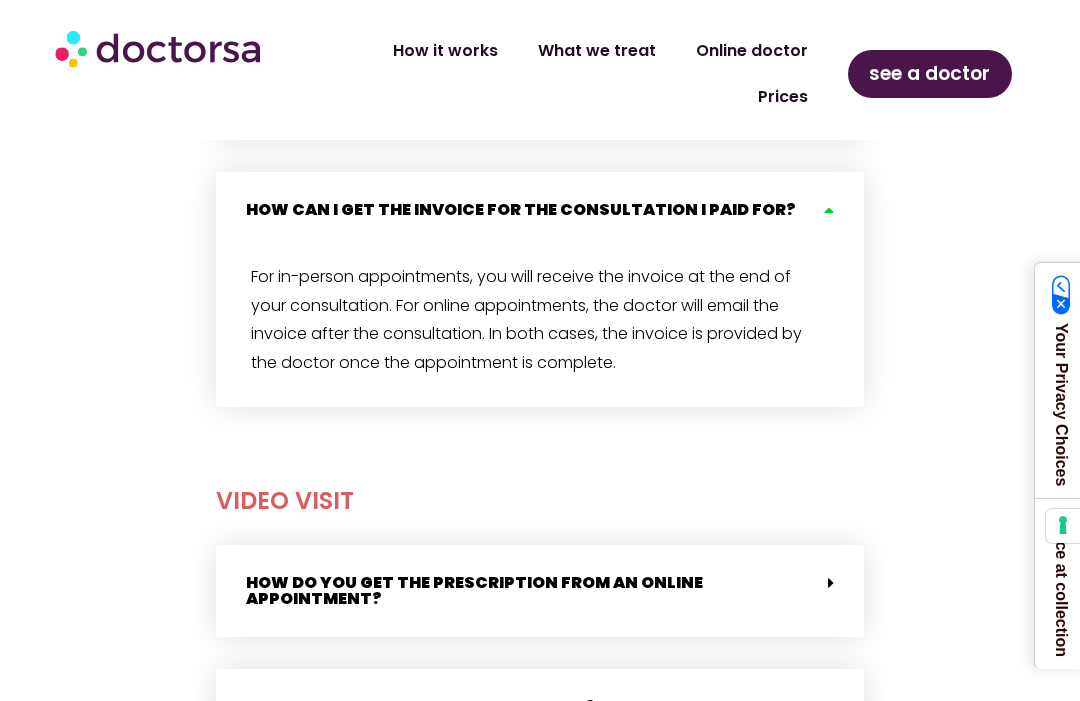 click on "How can I get the invoice for the consultation I paid for?" at bounding box center [540, 210] 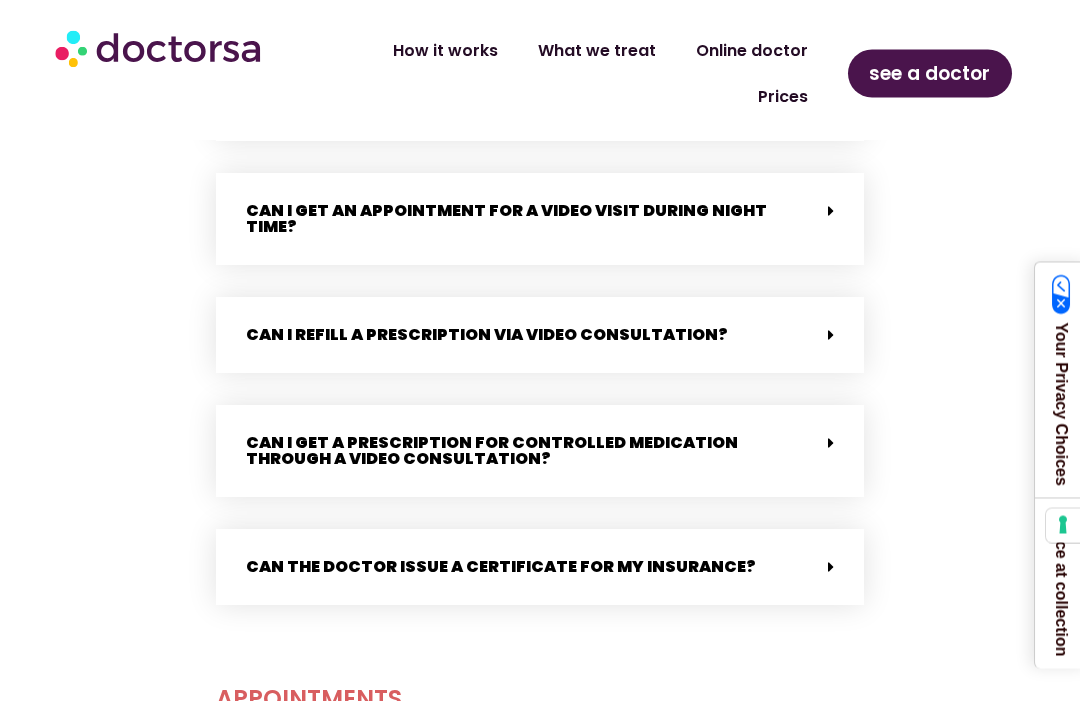 scroll, scrollTop: 2516, scrollLeft: 0, axis: vertical 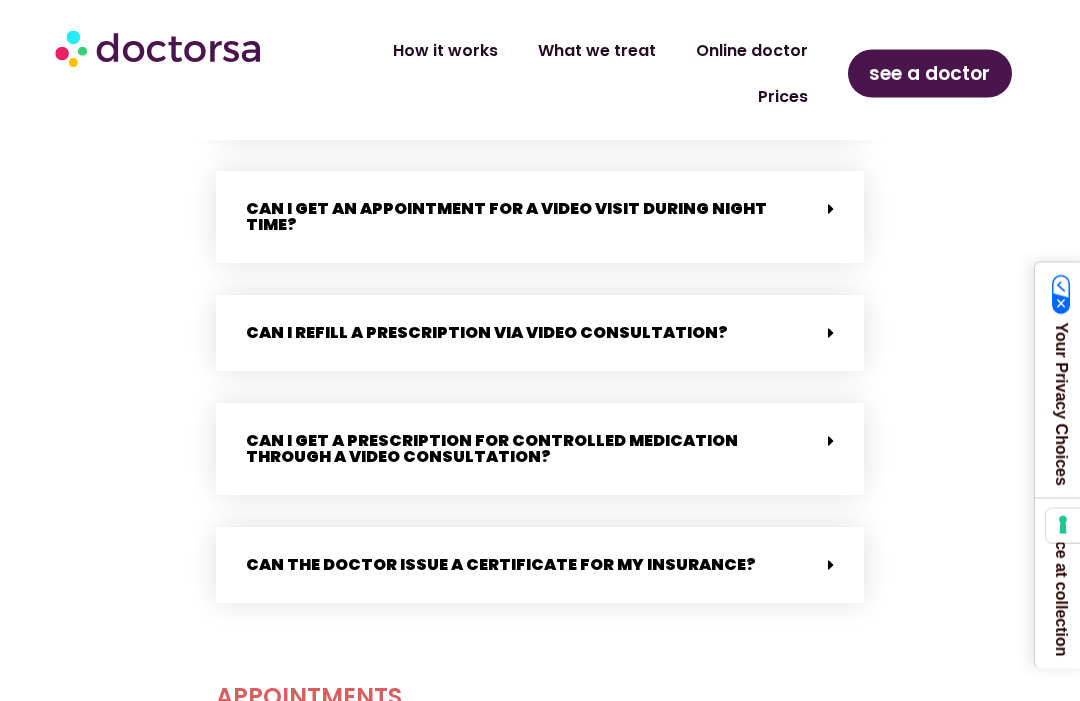 click on "Can I get an appointment for a video visit during night time?" at bounding box center [540, 218] 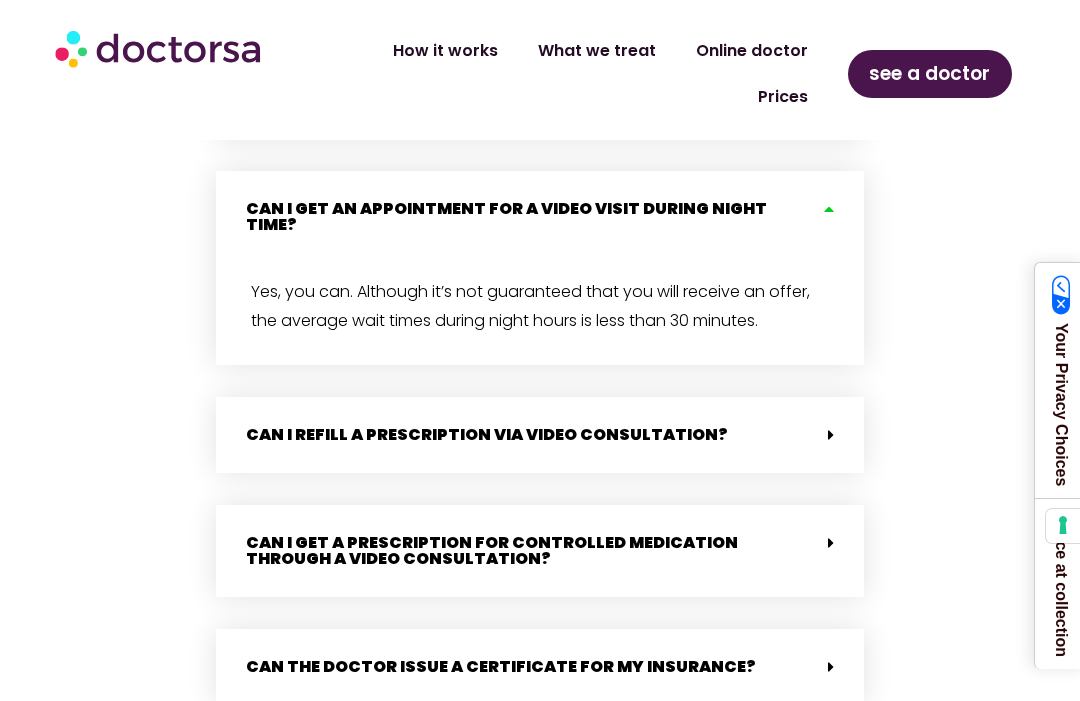 click on "Can I get an appointment for a video visit during night time?" at bounding box center [540, 217] 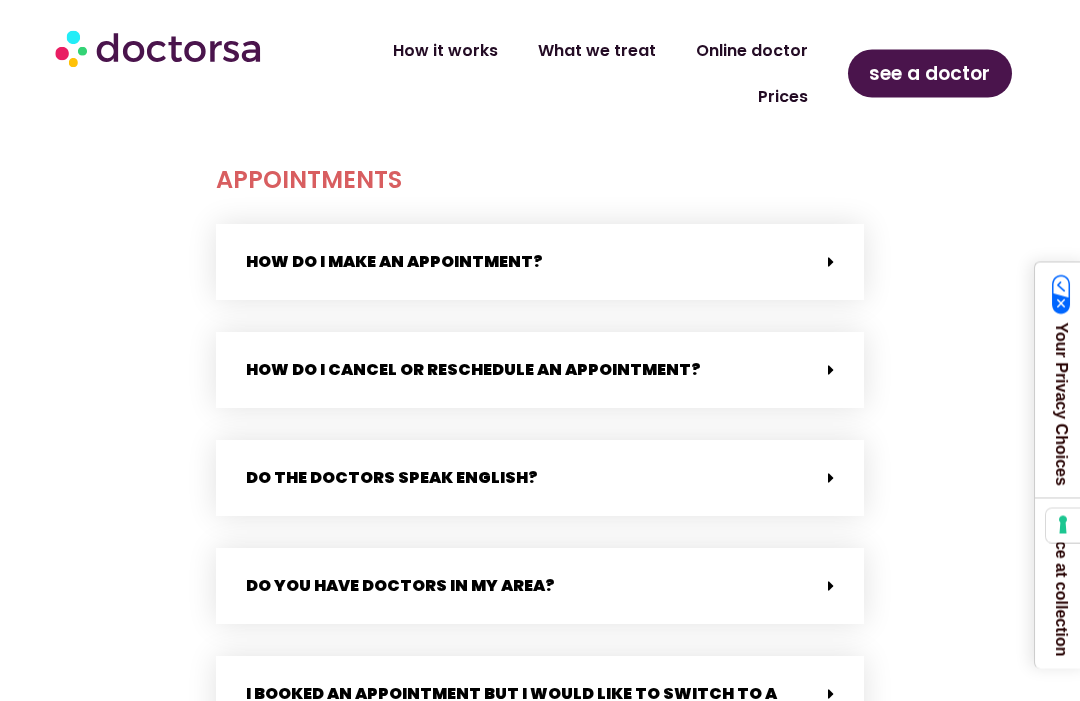 scroll, scrollTop: 3034, scrollLeft: 0, axis: vertical 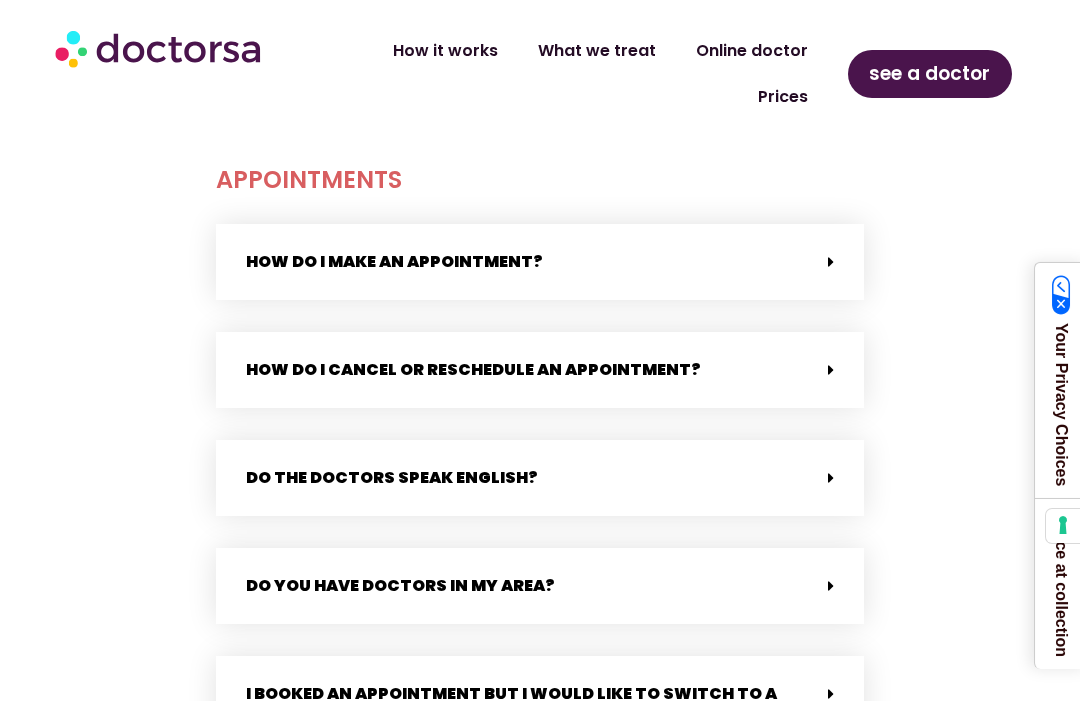 click on "How do I make an appointment?" at bounding box center [540, 262] 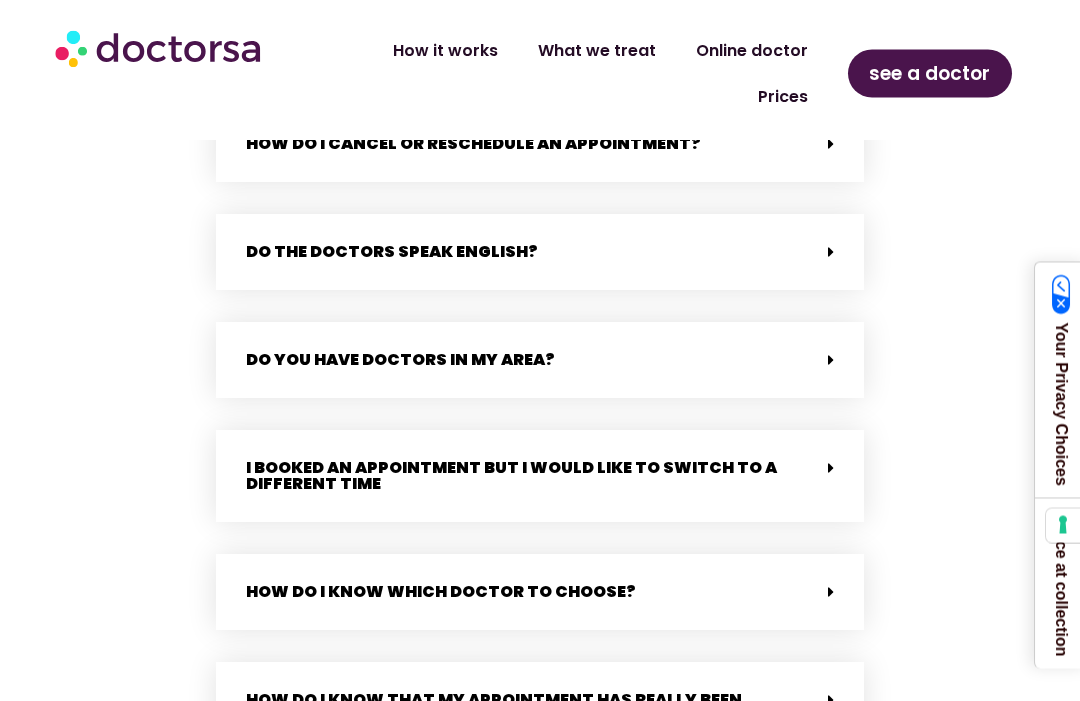 click on "Do you have doctors in my area?" at bounding box center [540, 361] 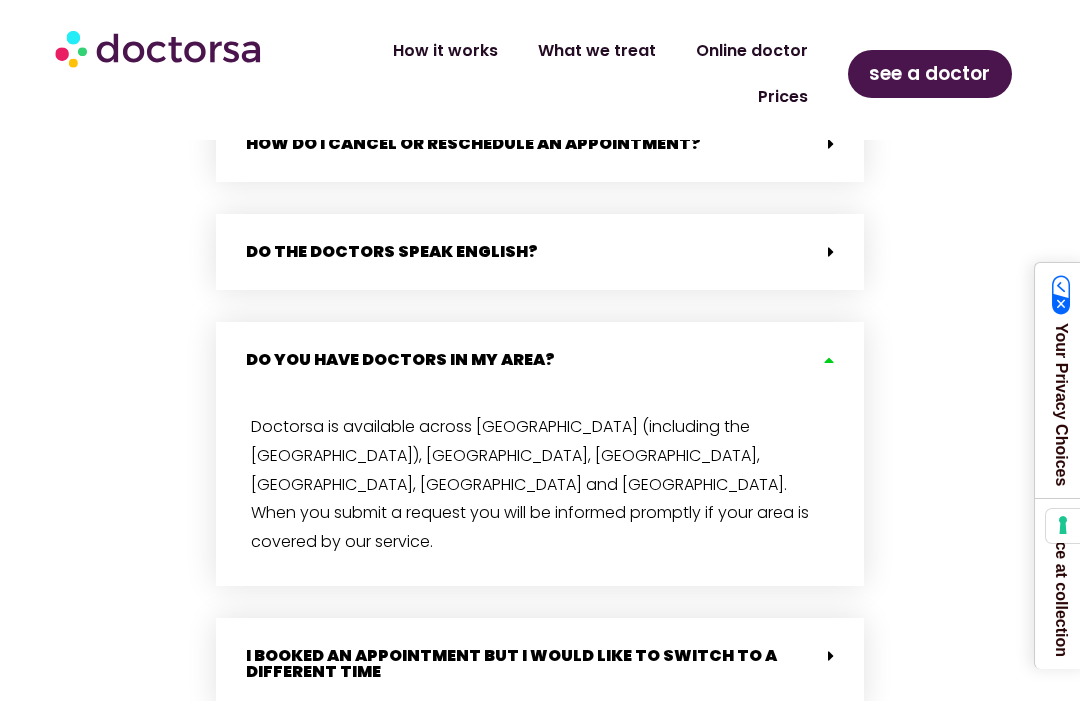 click on "Do you have doctors in my area?" at bounding box center [540, 360] 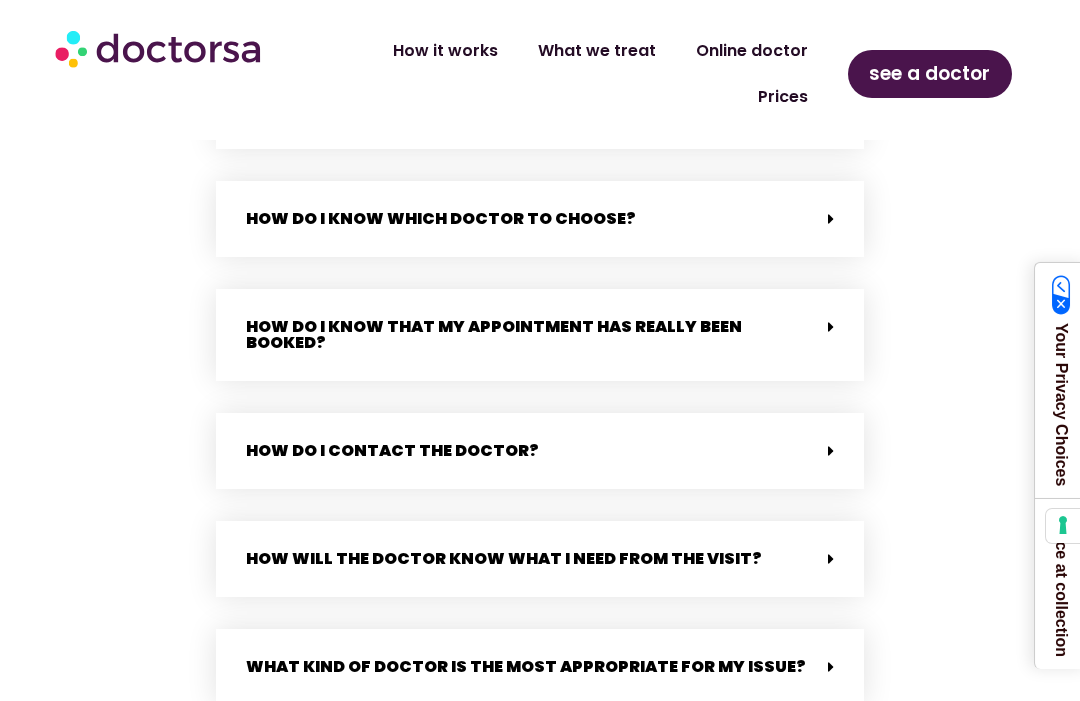 scroll, scrollTop: 4065, scrollLeft: 0, axis: vertical 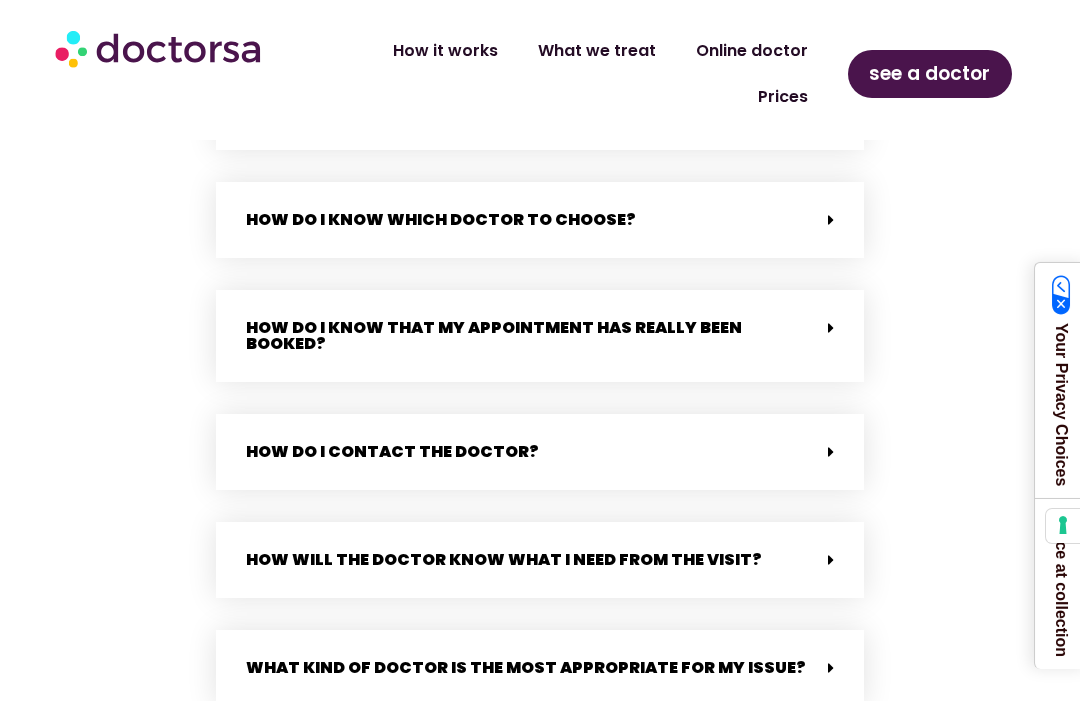 click at bounding box center [826, 220] 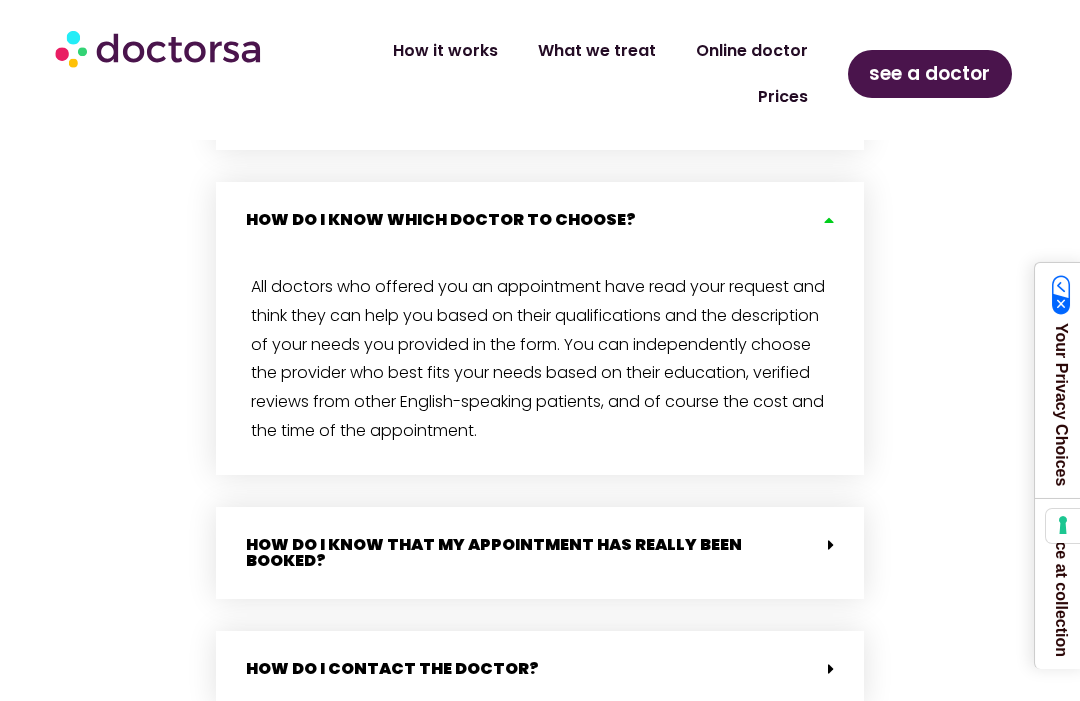 click on "How do I know which doctor to choose?" at bounding box center [540, 220] 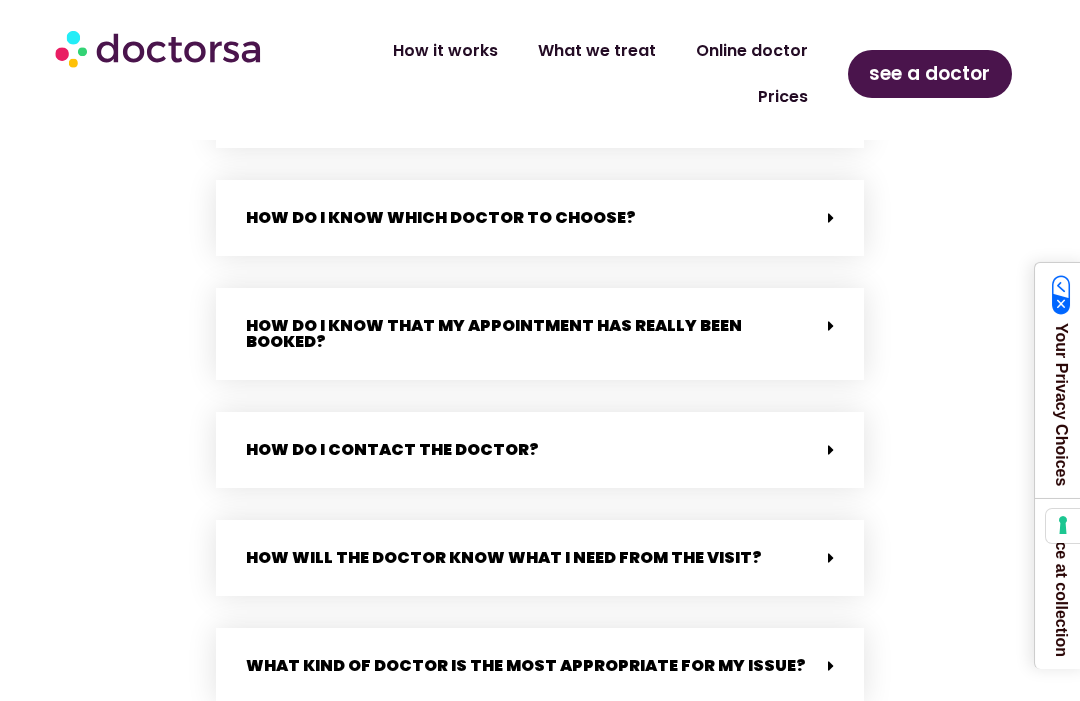 scroll, scrollTop: 4055, scrollLeft: 0, axis: vertical 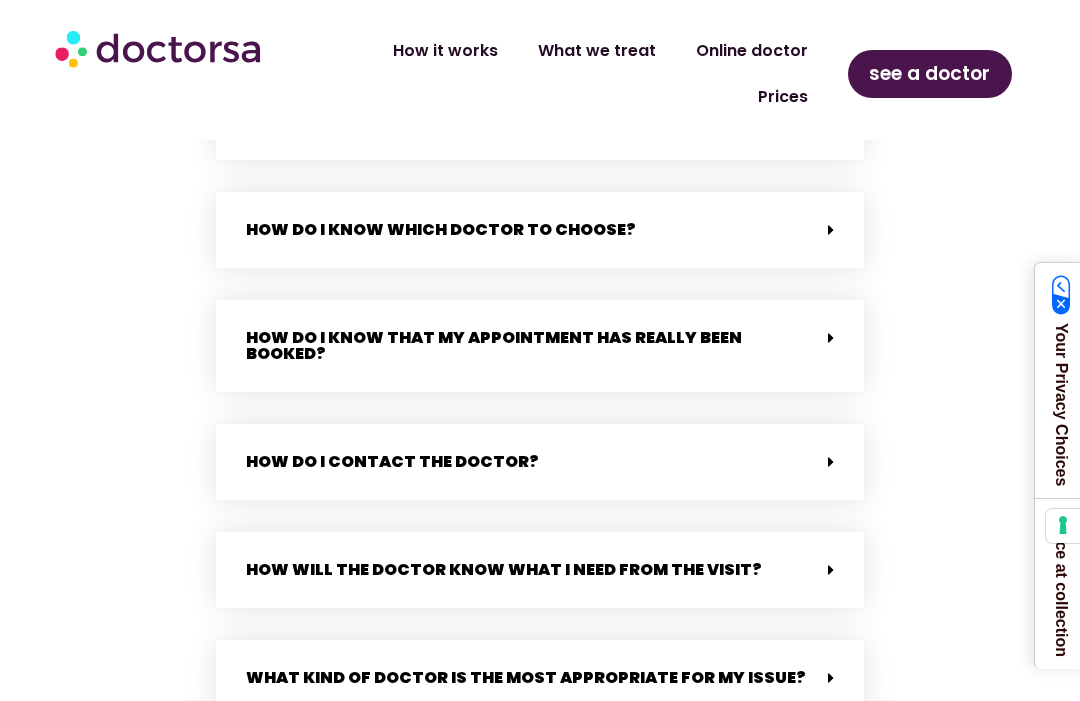 click at bounding box center [826, 338] 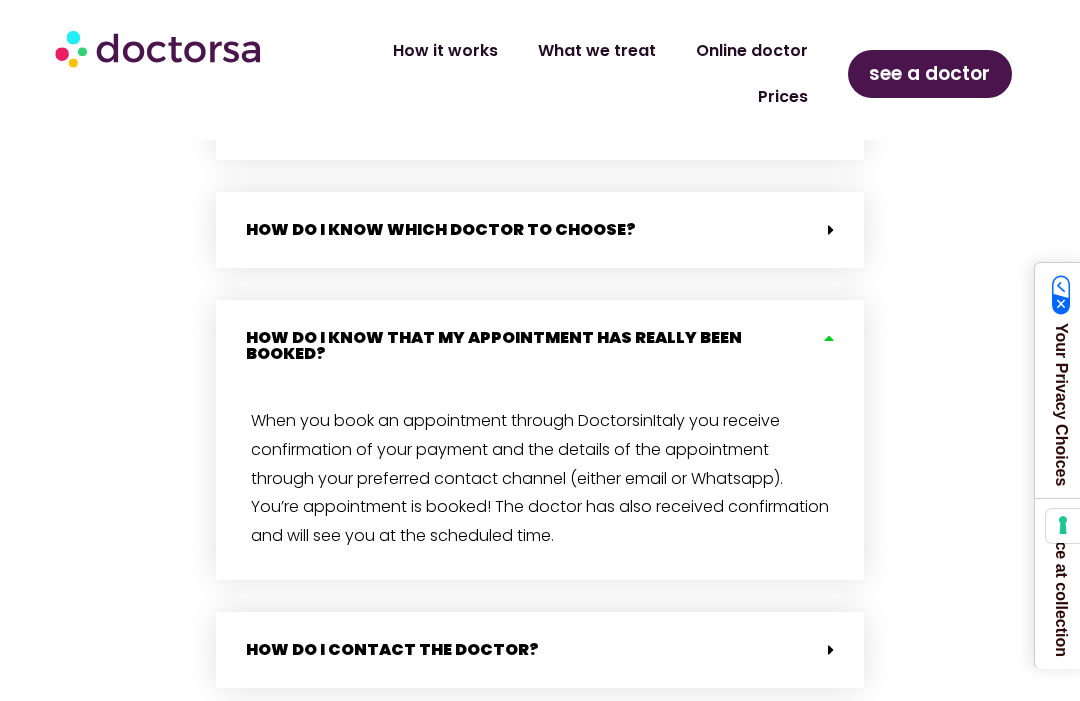 click on "How do I know that my appointment has really been booked?" at bounding box center [540, 346] 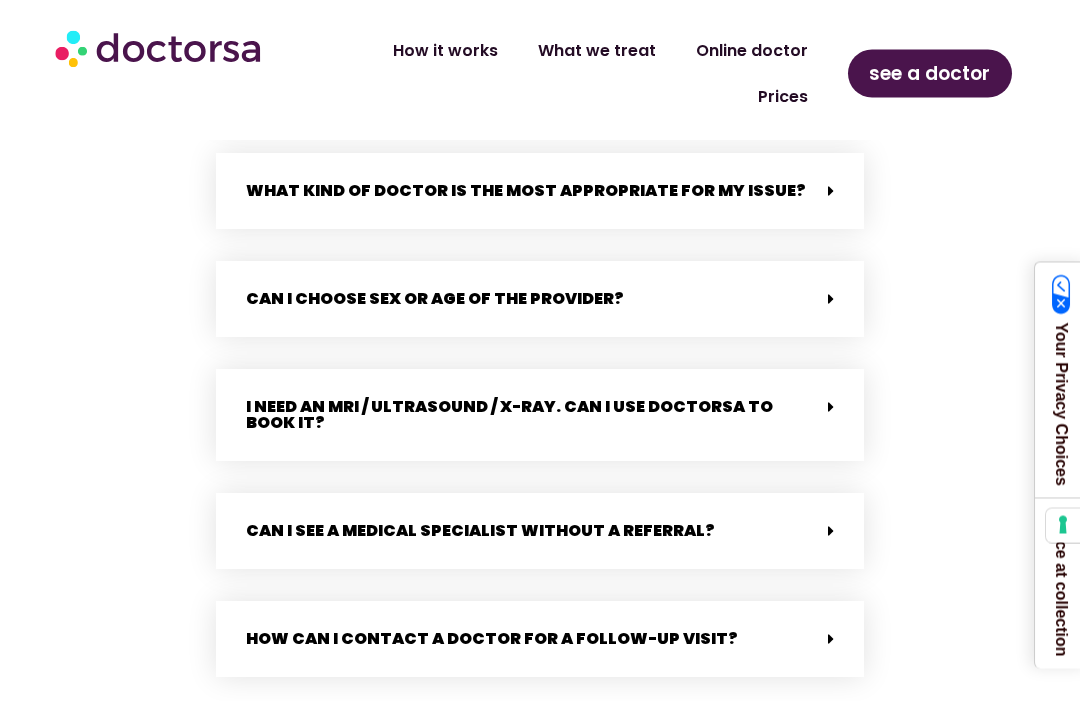 click on "I need an MRI / Ultrasound / X-ray. Can I use Doctorsa to book it?" at bounding box center (540, 416) 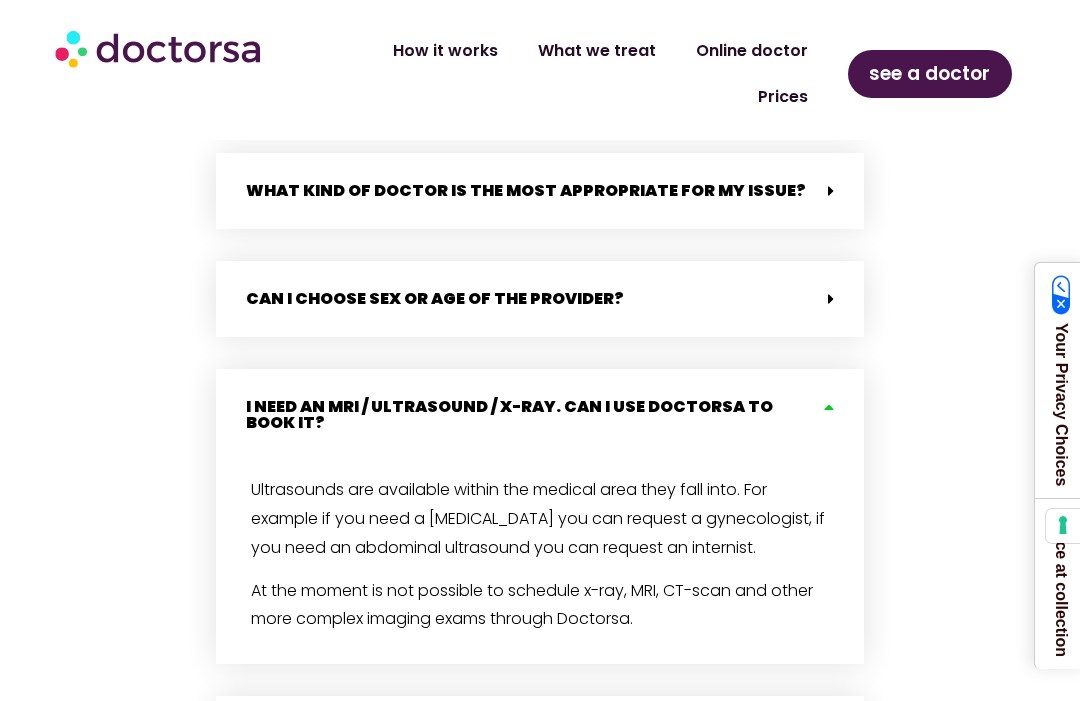 click at bounding box center [826, 407] 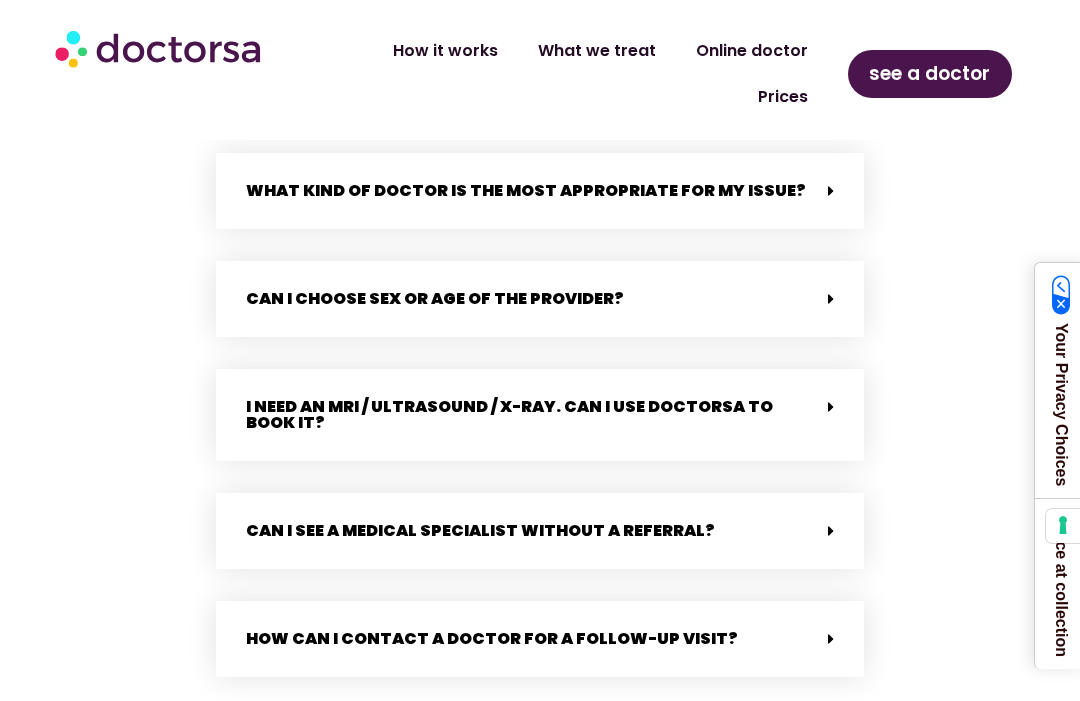 click at bounding box center [826, 531] 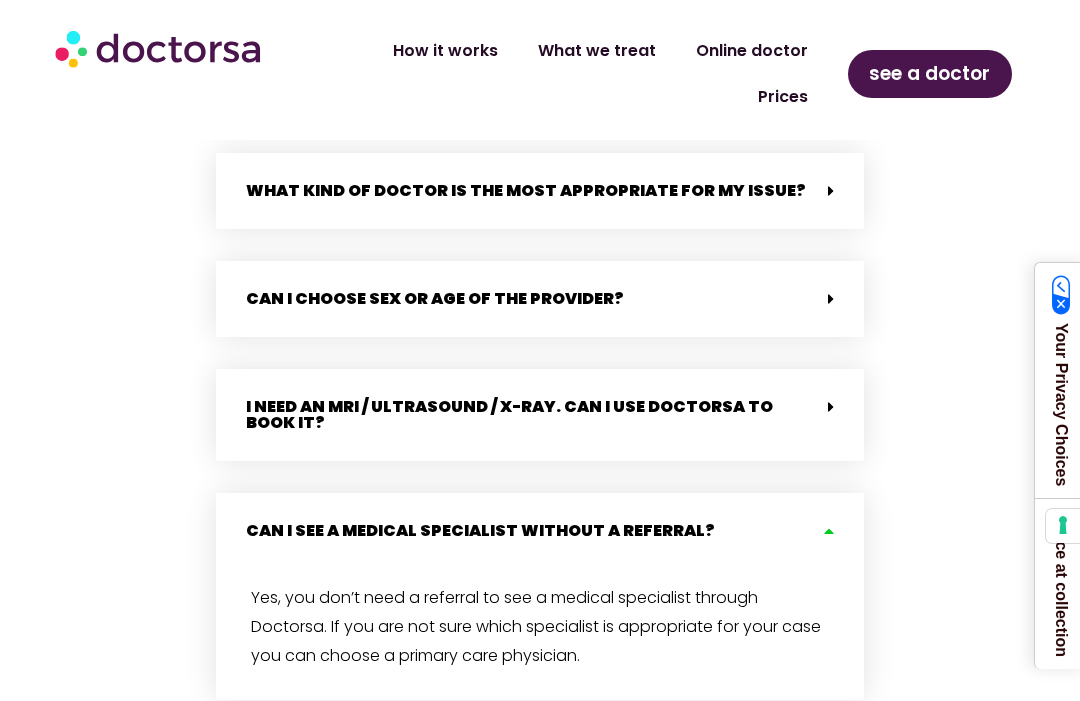 click on "Can I see a medical specialist without a referral?" at bounding box center (540, 531) 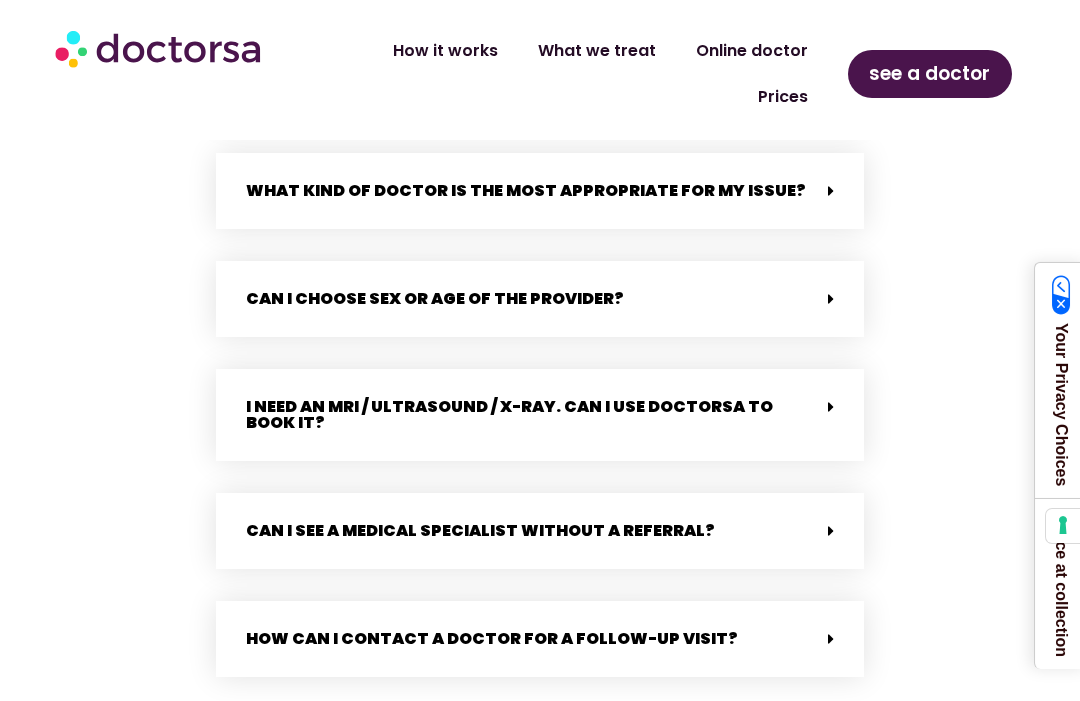 click on "How can I contact a doctor for a follow-up visit?" at bounding box center [540, 639] 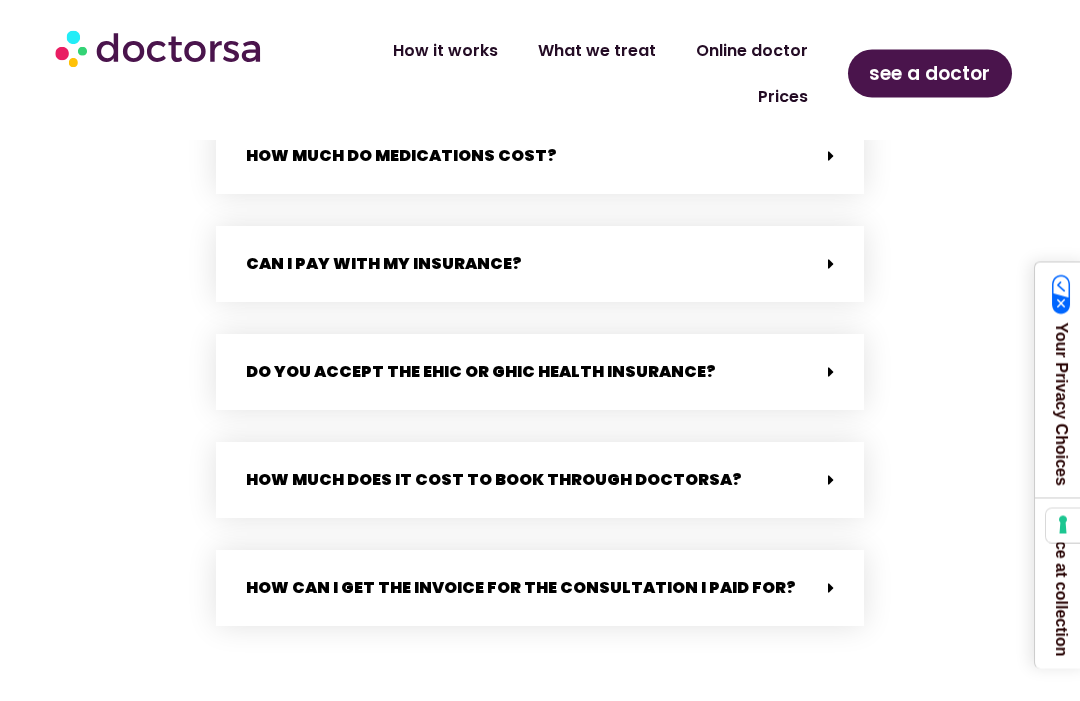scroll, scrollTop: 1171, scrollLeft: 0, axis: vertical 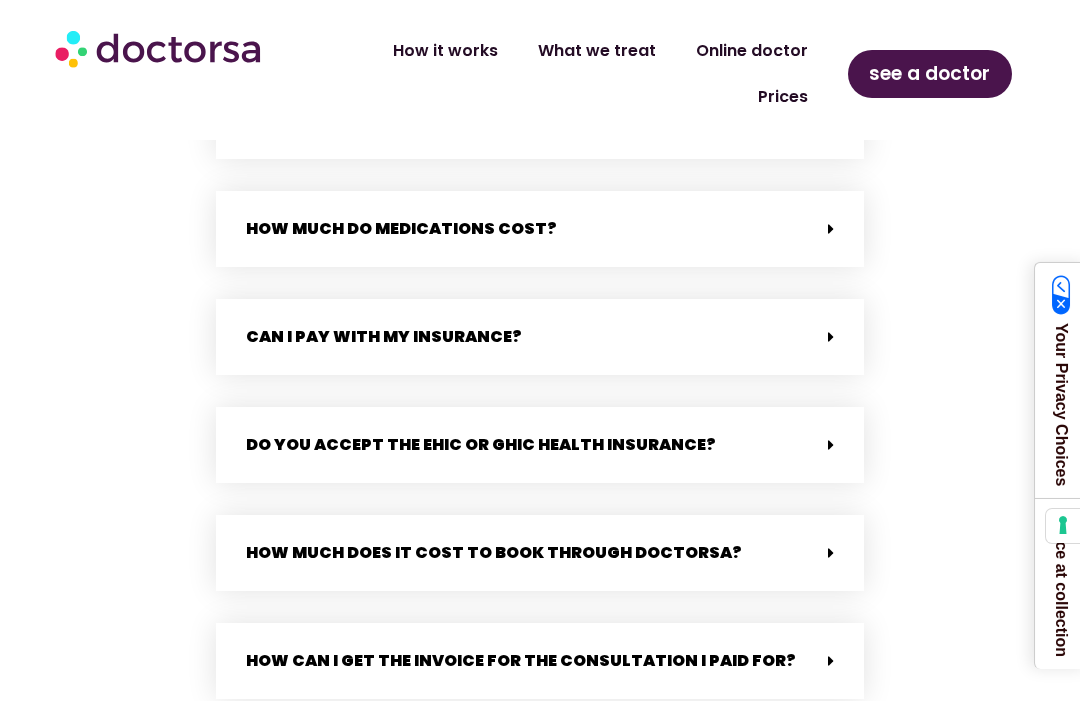 click on "How it works" 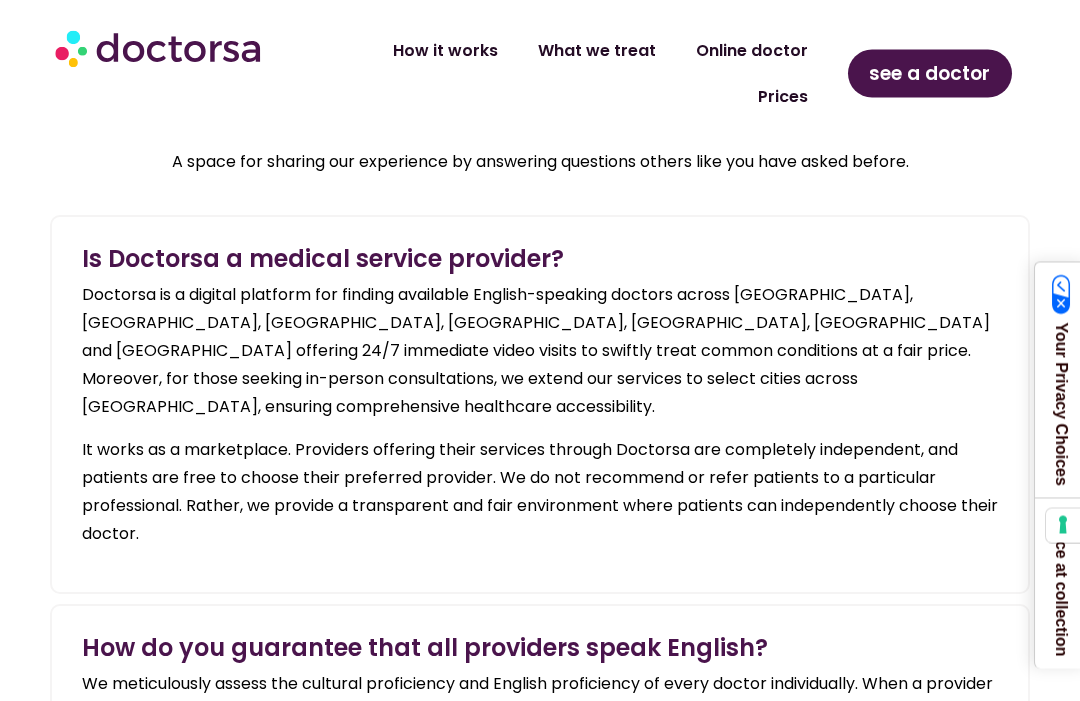 scroll, scrollTop: 2123, scrollLeft: 0, axis: vertical 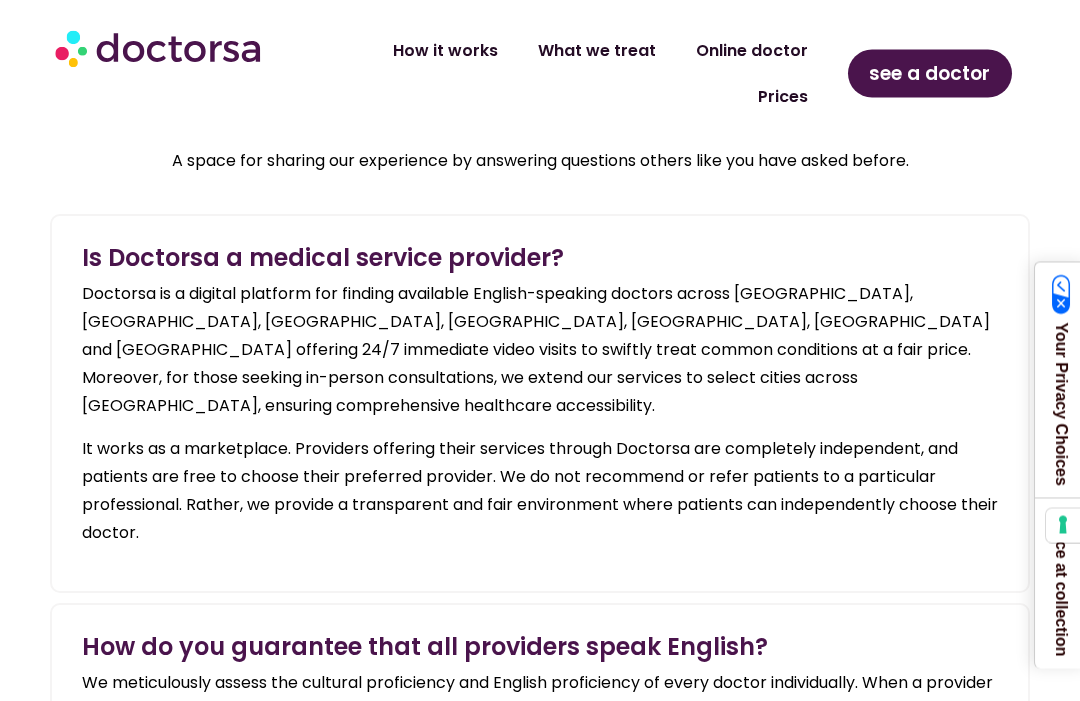 click on "Q&A
A space for sharing our experience by answering questions others like you have asked before.
Is Doctorsa a medical service provider?
Doctorsa is a digital platform for finding available English-speaking doctors across Europe, United Kingdom, Turkey, Mexico, Brazil, Vietnam and Thailand offering 24/7 immediate video visits to swiftly treat common conditions at a fair price. Moreover, for those seeking in-person consultations, we extend our services to select cities across Europe, ensuring comprehensive healthcare accessibility.
It works as a marketplace. Providers offering their services through Doctorsa are completely independent, and patients are free to choose their preferred provider. W
How do you guarantee that all providers speak English?" at bounding box center (540, 1178) 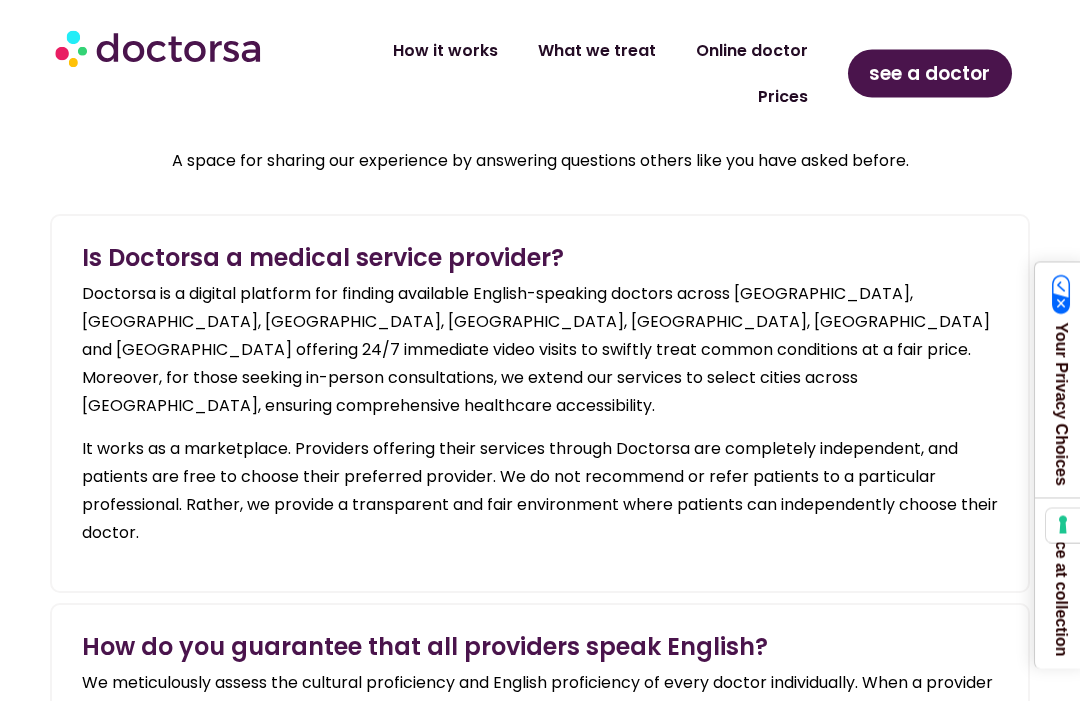 click on "Q&A
A space for sharing our experience by answering questions others like you have asked before.
Is Doctorsa a medical service provider?
Doctorsa is a digital platform for finding available English-speaking doctors across Europe, United Kingdom, Turkey, Mexico, Brazil, Vietnam and Thailand offering 24/7 immediate video visits to swiftly treat common conditions at a fair price. Moreover, for those seeking in-person consultations, we extend our services to select cities across Europe, ensuring comprehensive healthcare accessibility.
It works as a marketplace. Providers offering their services through Doctorsa are completely independent, and patients are free to choose their preferred provider. W
How do you guarantee that all providers speak English?" at bounding box center (540, 1178) 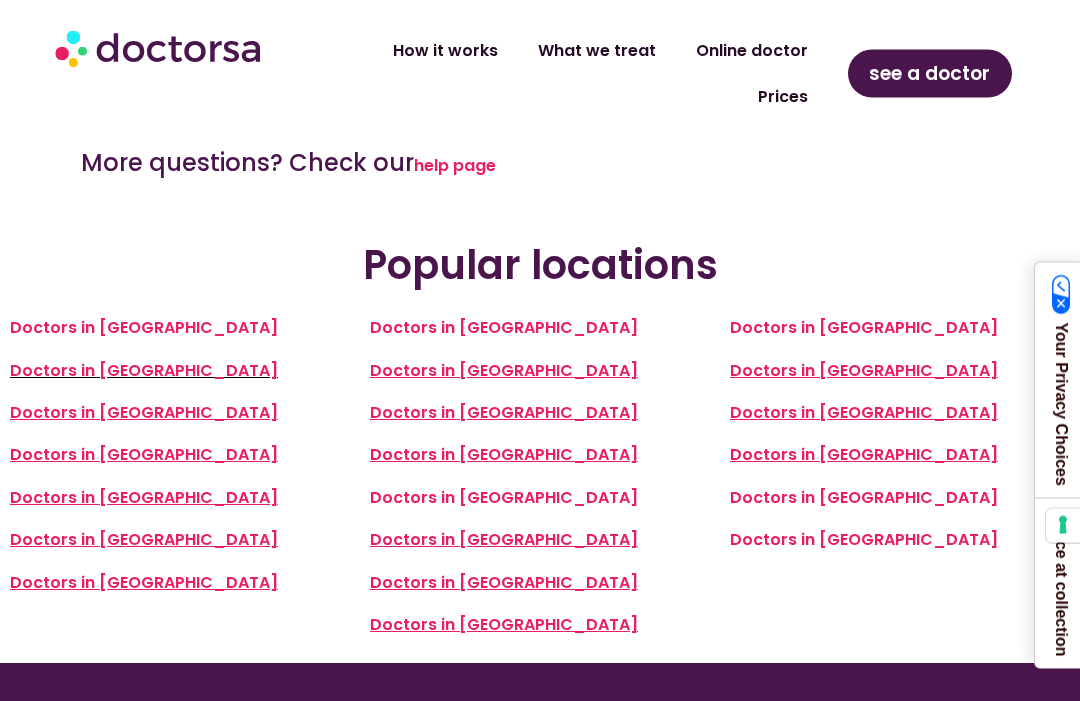scroll, scrollTop: 4179, scrollLeft: 0, axis: vertical 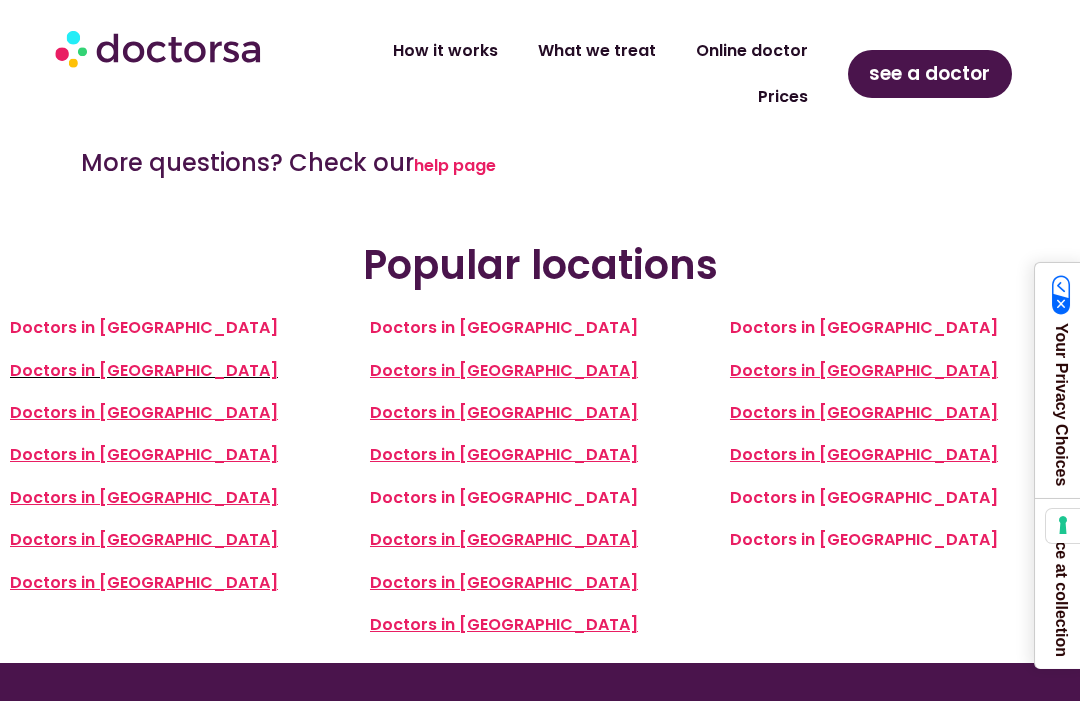 click on "Doctors in Paris" at bounding box center [144, 370] 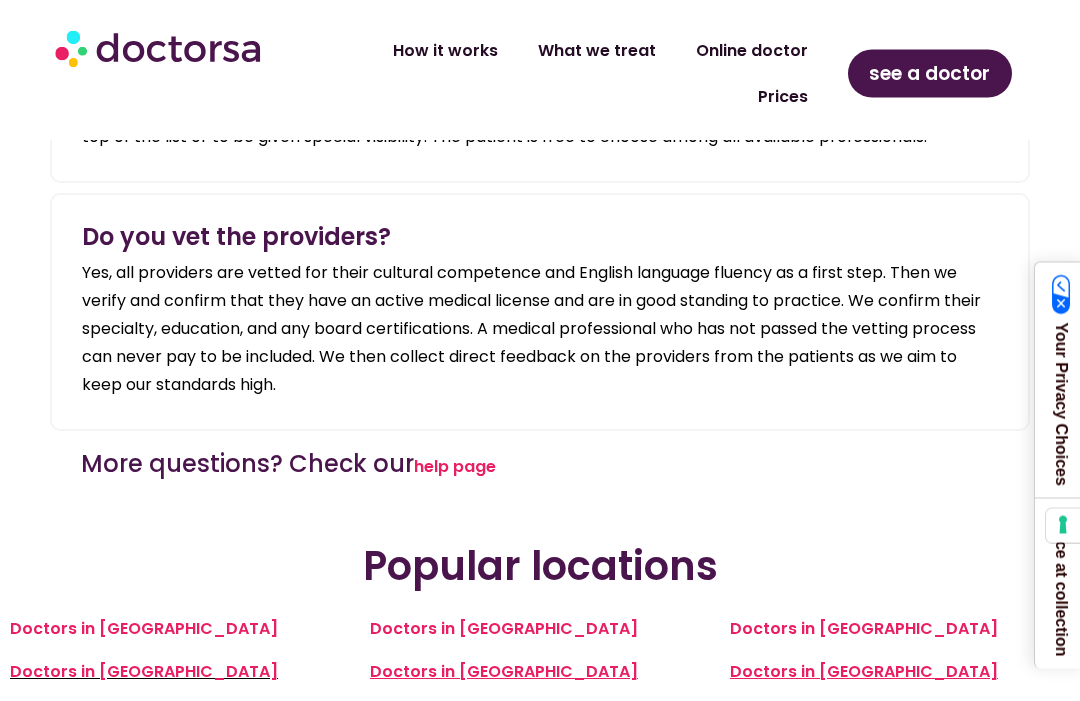 scroll, scrollTop: 4018, scrollLeft: 0, axis: vertical 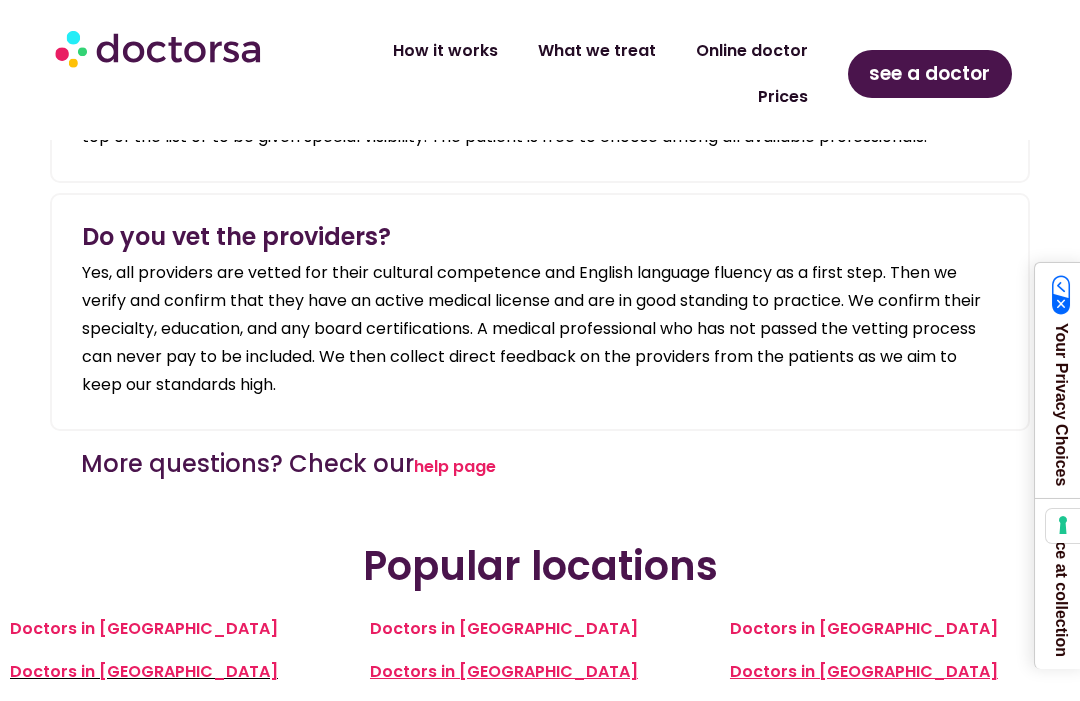 click on "Online doctor" 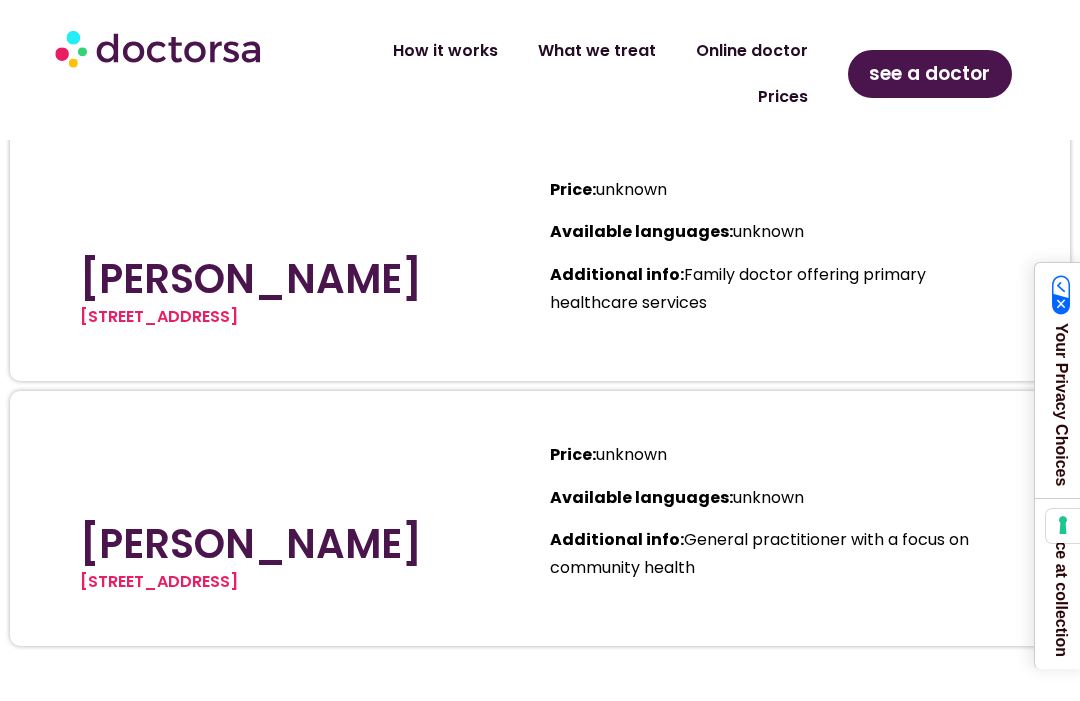 scroll, scrollTop: 6942, scrollLeft: 0, axis: vertical 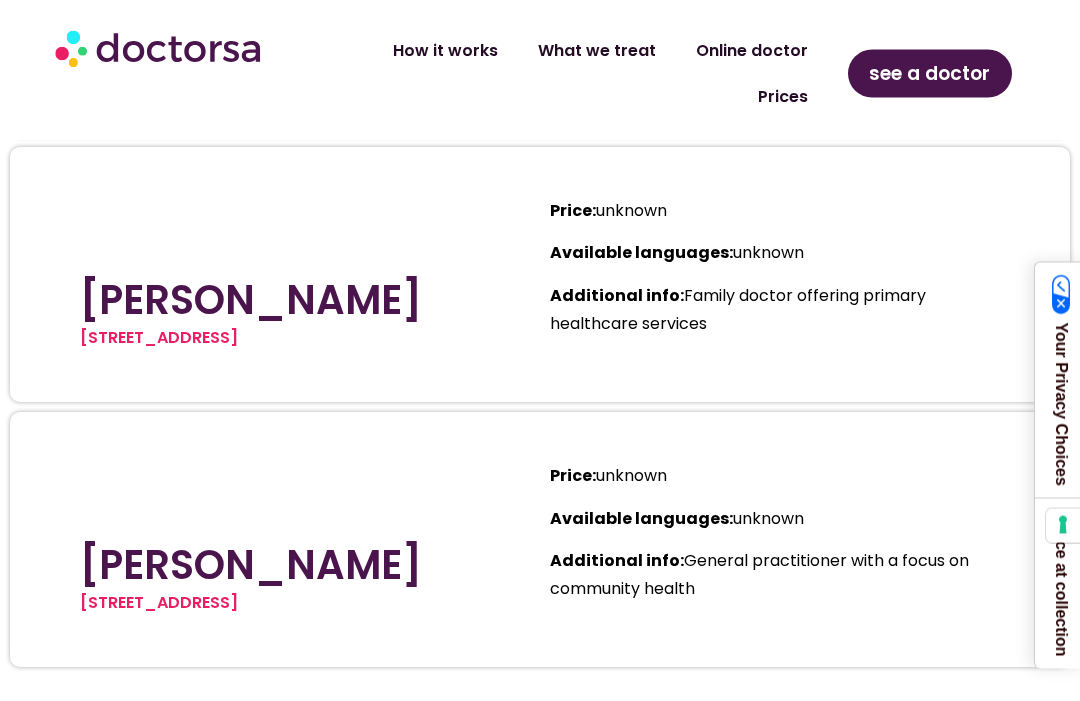 click on "Dr. Pierre Martin" at bounding box center (295, 566) 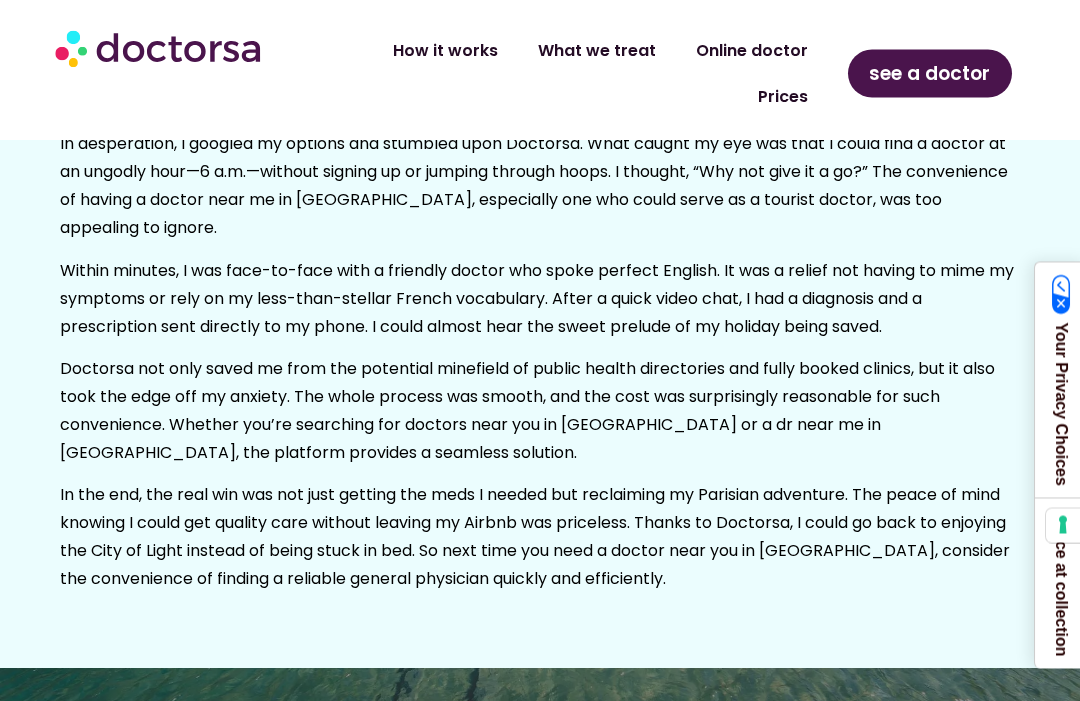 scroll, scrollTop: 4777, scrollLeft: 0, axis: vertical 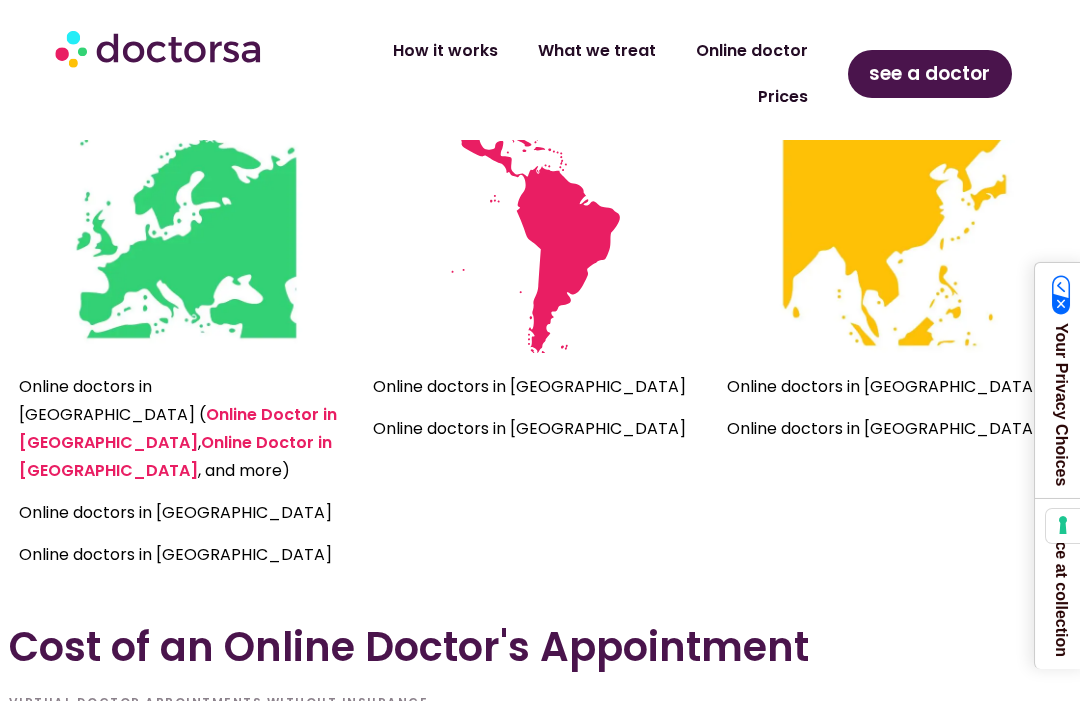 click at bounding box center (185, 232) 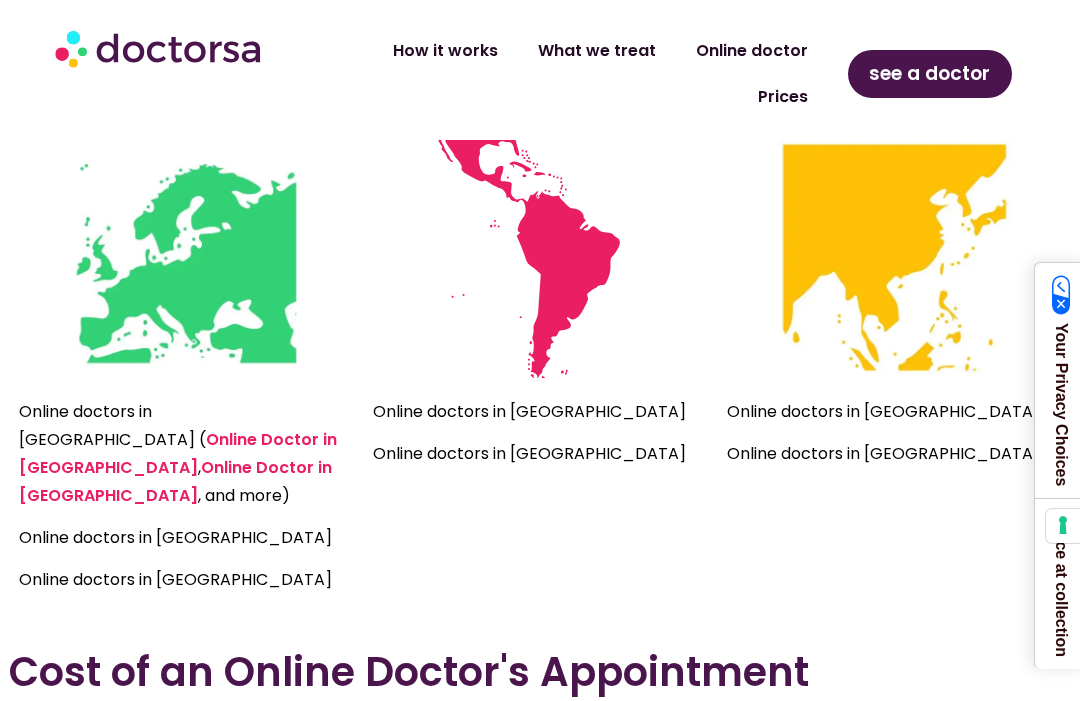 scroll, scrollTop: 4637, scrollLeft: 0, axis: vertical 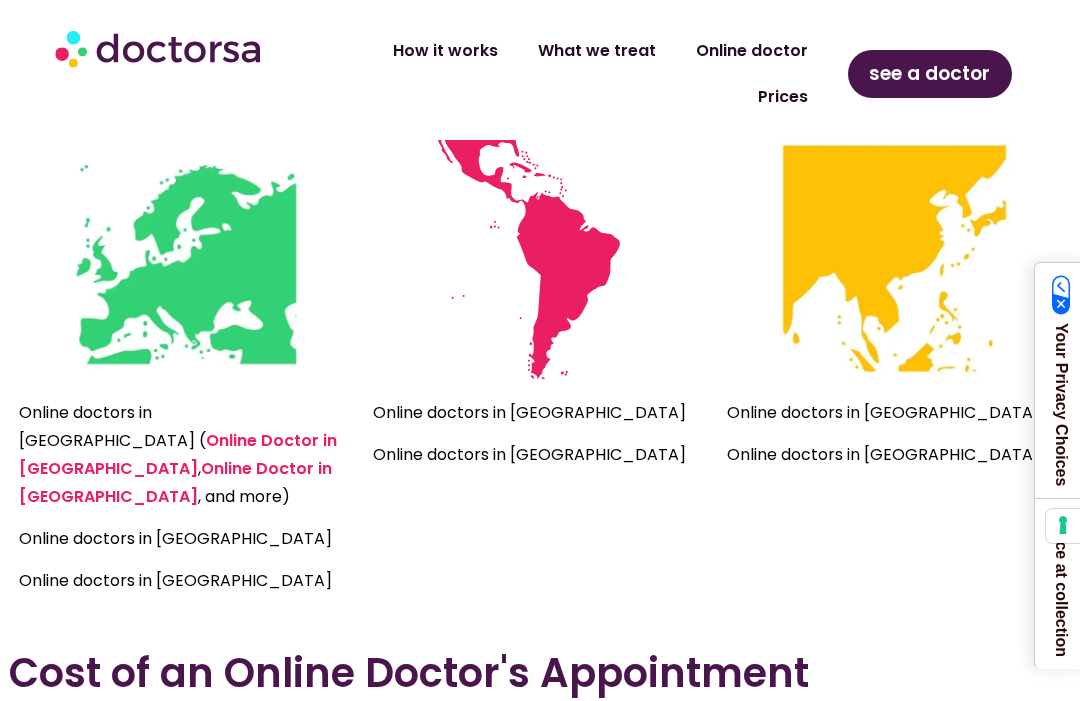 click at bounding box center [185, 258] 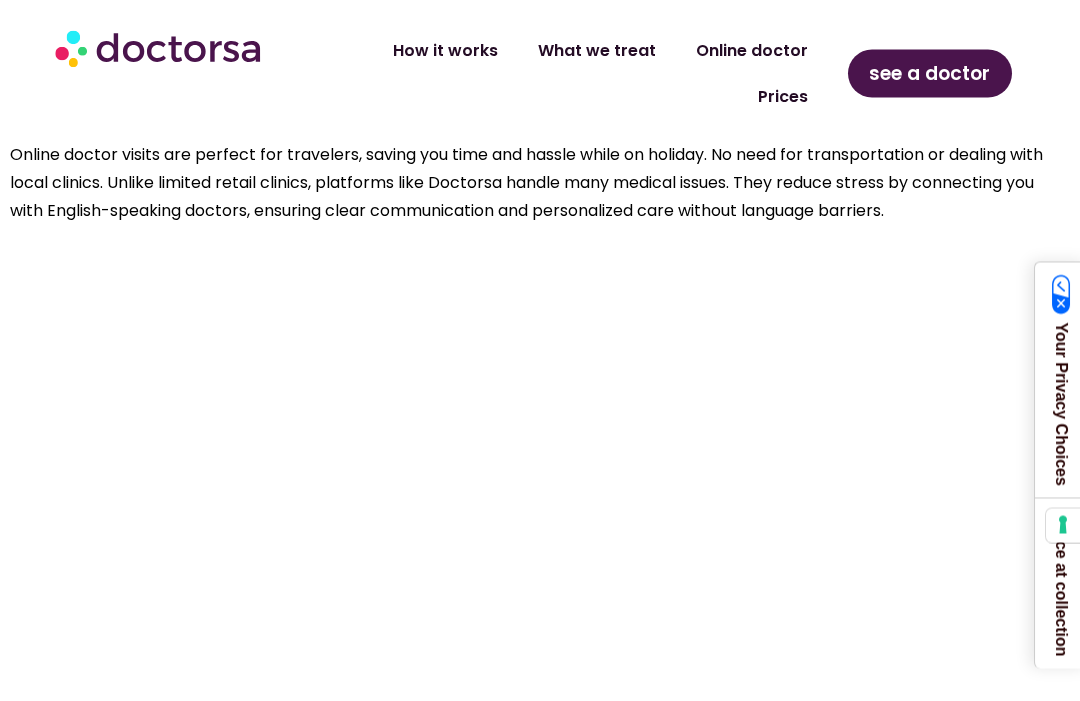 scroll, scrollTop: 1999, scrollLeft: 0, axis: vertical 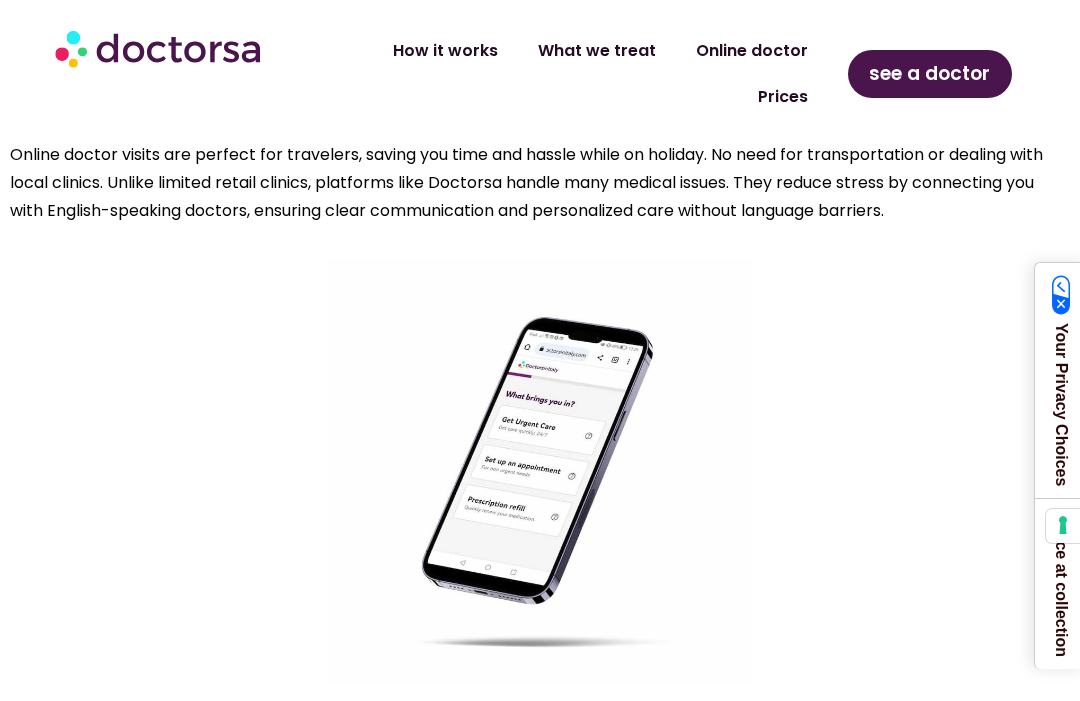 click on "Online doctor" 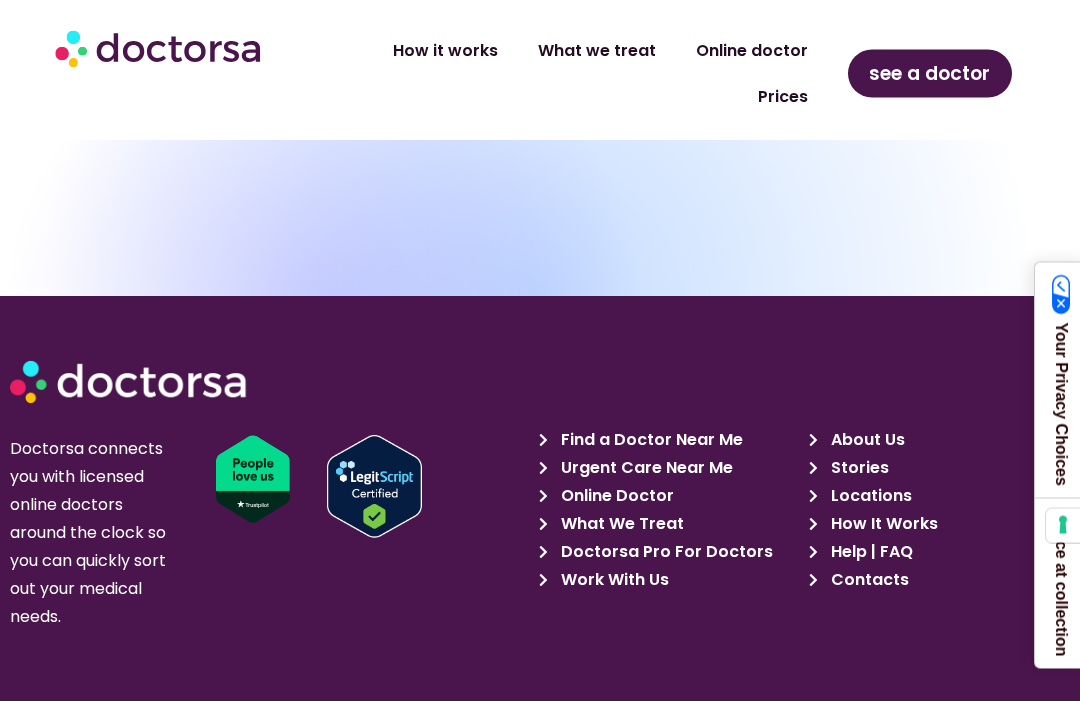 scroll, scrollTop: 8198, scrollLeft: 0, axis: vertical 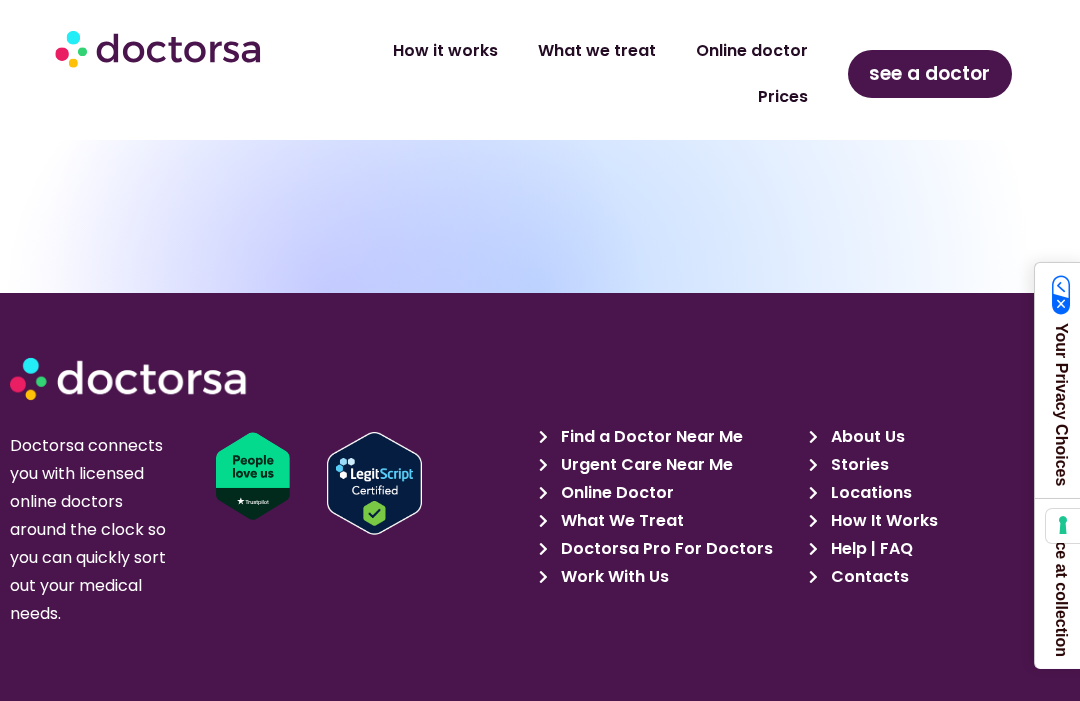 click on "Find a Doctor Near Me" at bounding box center [649, 437] 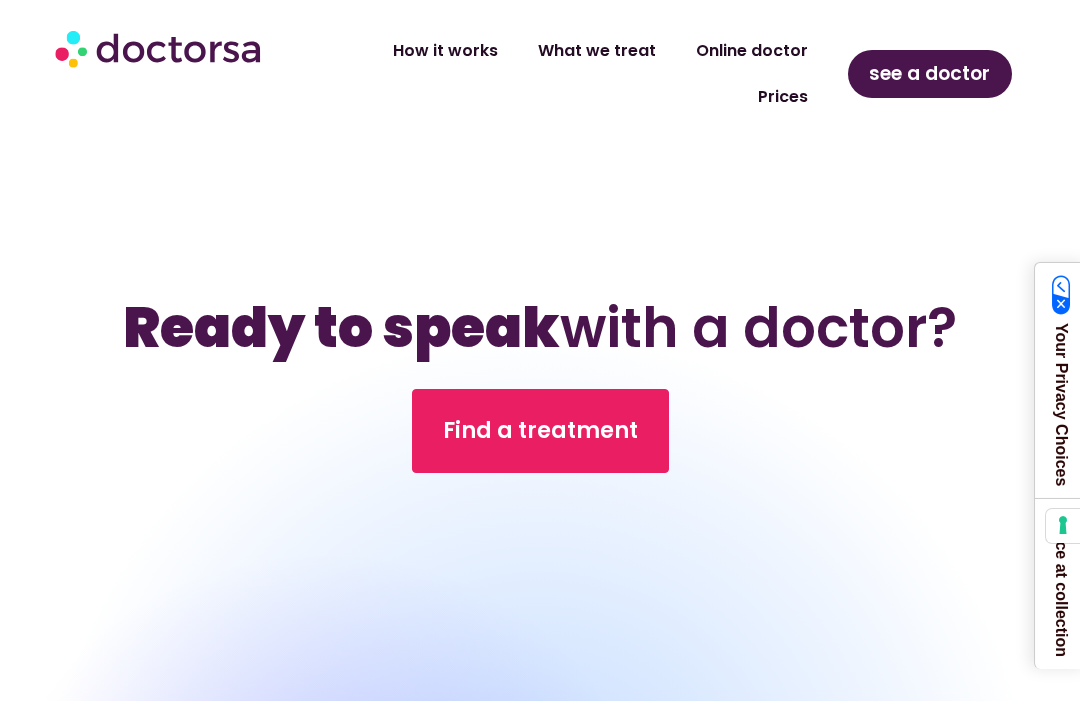 scroll, scrollTop: 1345, scrollLeft: 0, axis: vertical 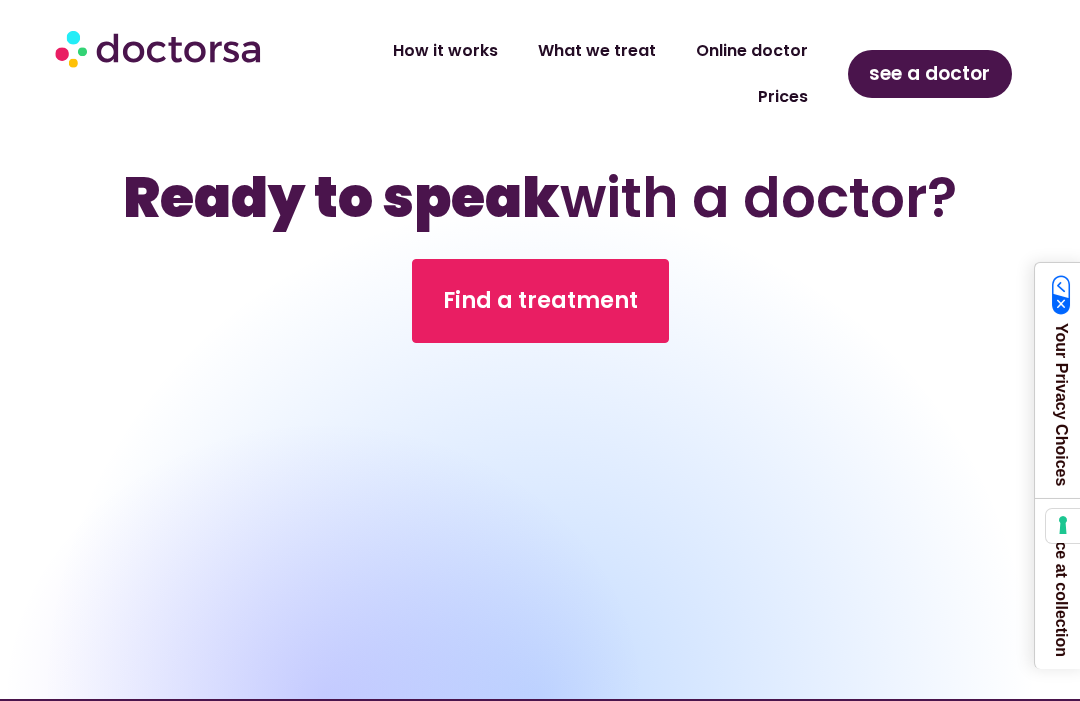 click on "Find a treatment" at bounding box center [540, 301] 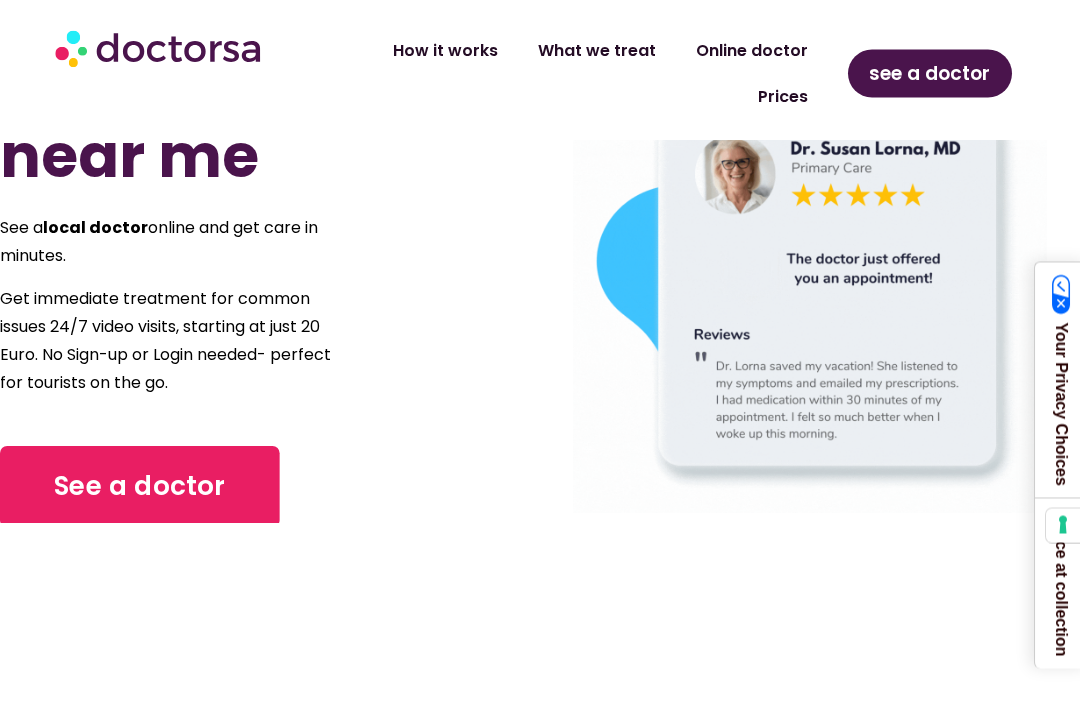 scroll, scrollTop: 0, scrollLeft: 0, axis: both 